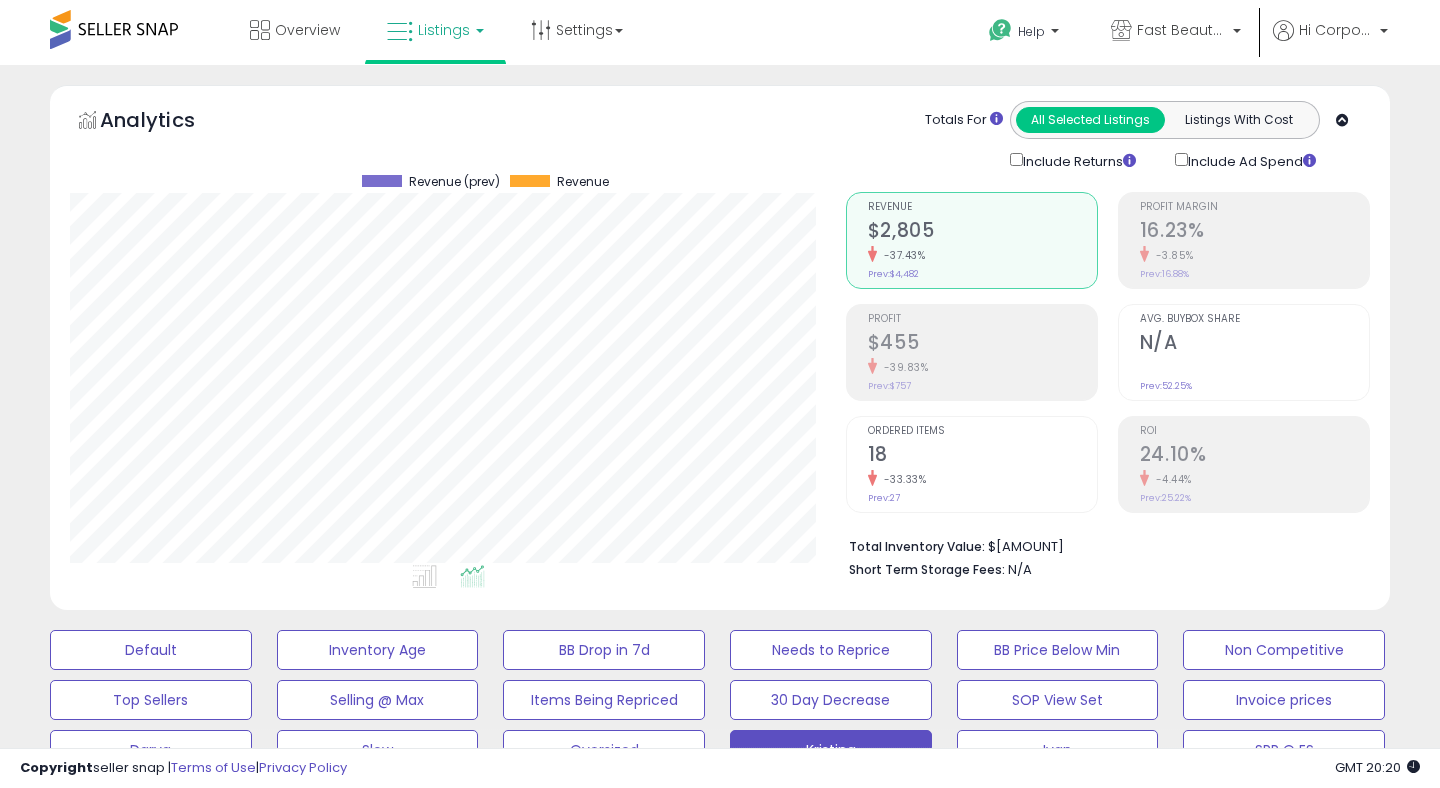 scroll, scrollTop: 497, scrollLeft: 0, axis: vertical 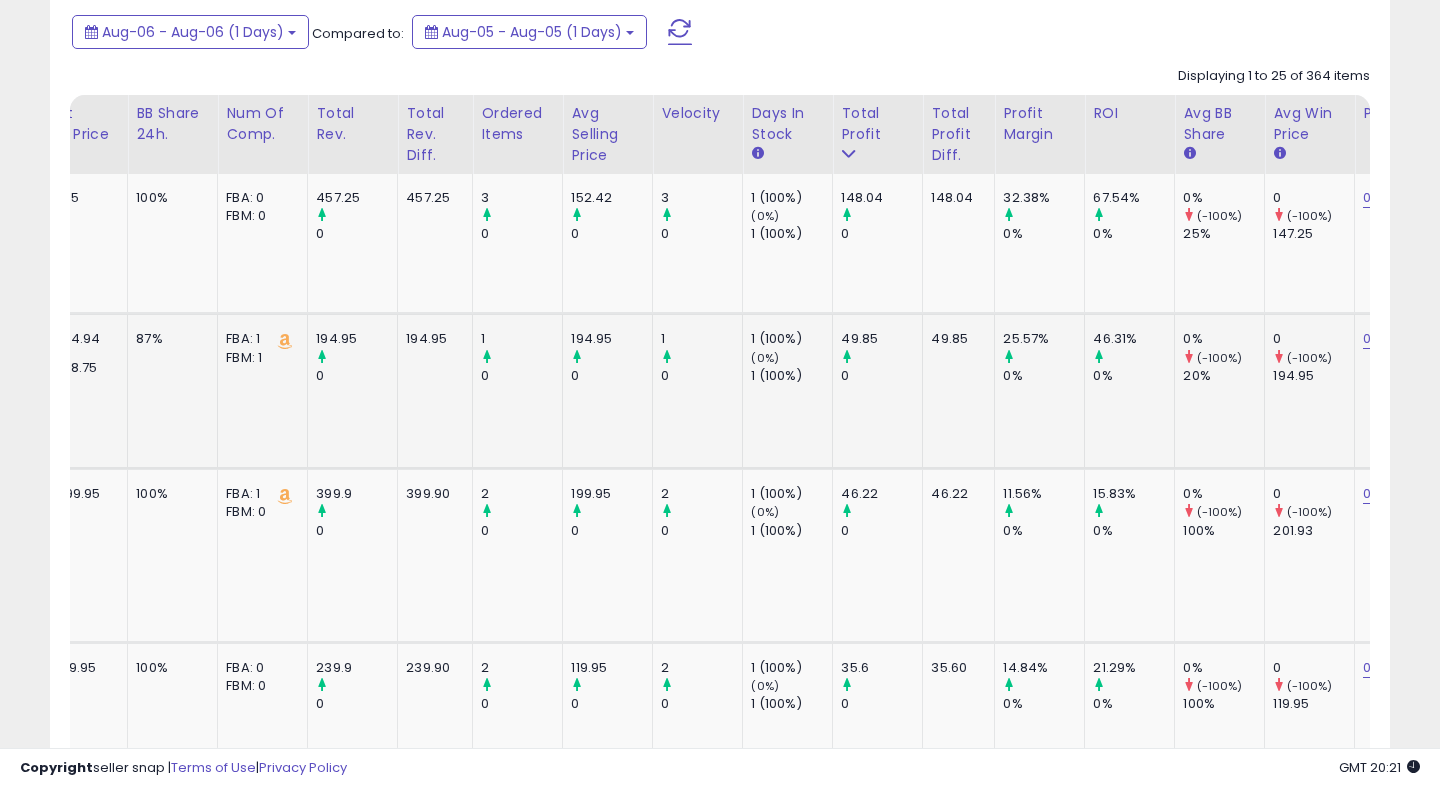 click on "25.57%        0%" 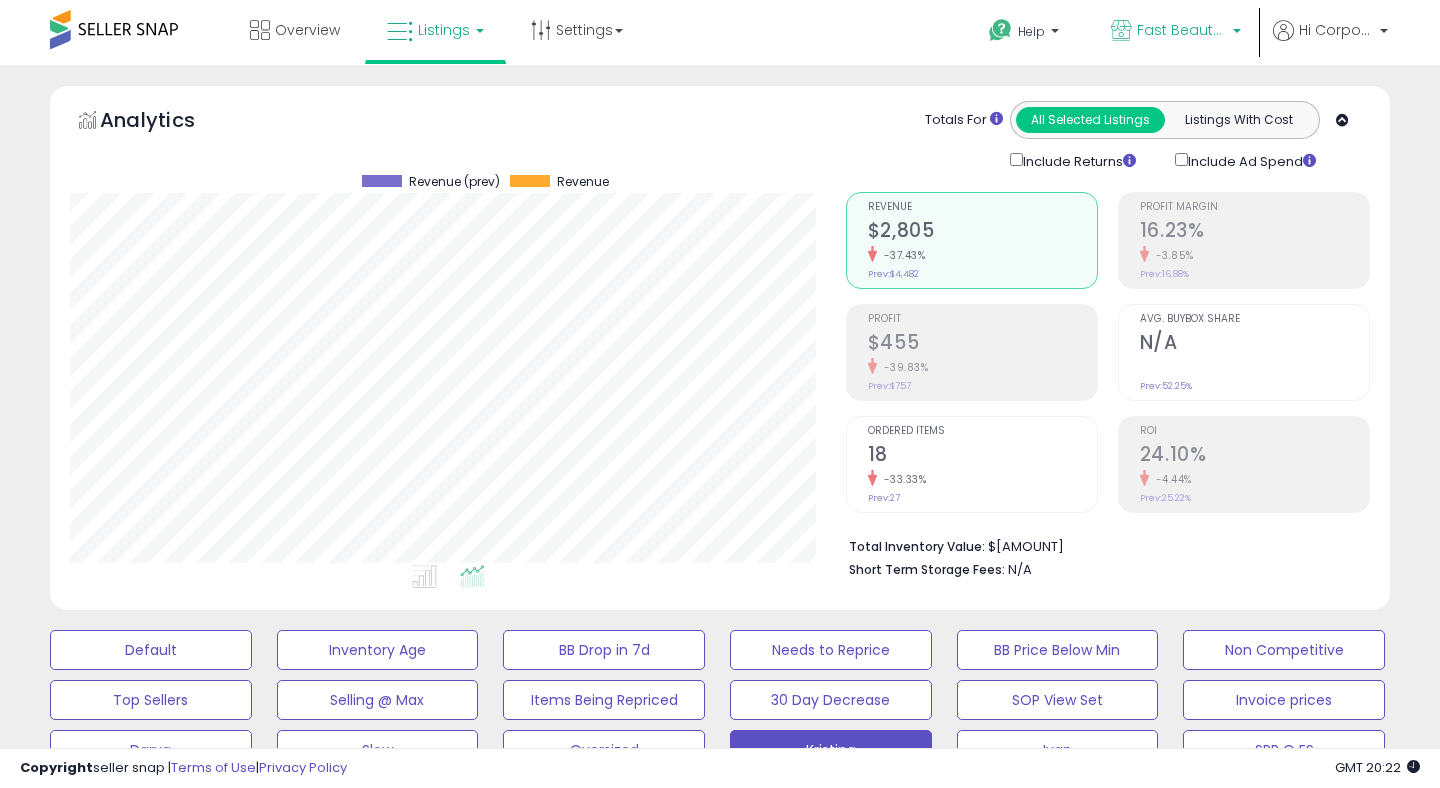 click on "Fast Beauty (Canada)" at bounding box center (1182, 30) 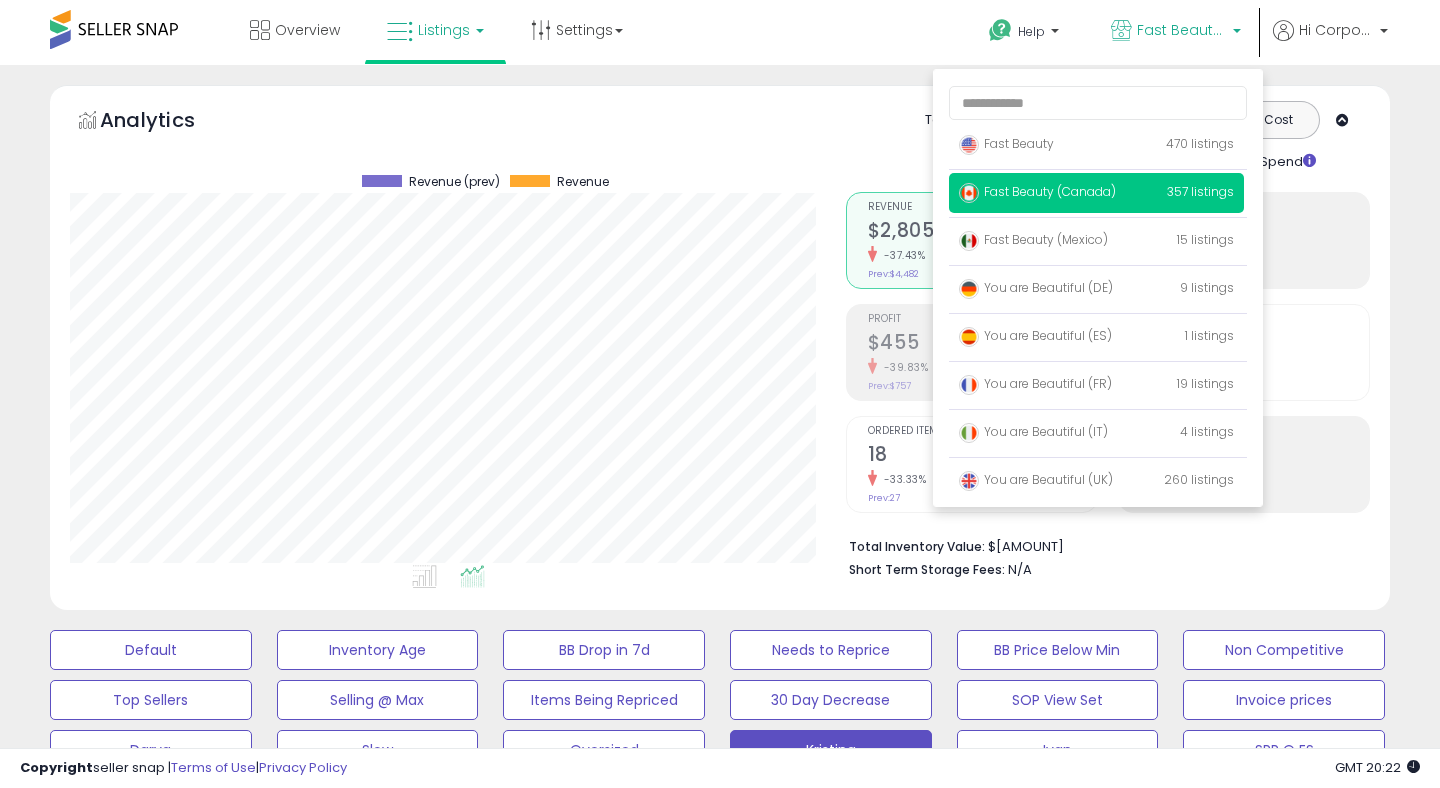 click on "Analytics
Totals For
All Selected Listings
Listings With Cost
Include Returns
Include Ad Spend" at bounding box center (720, 136) 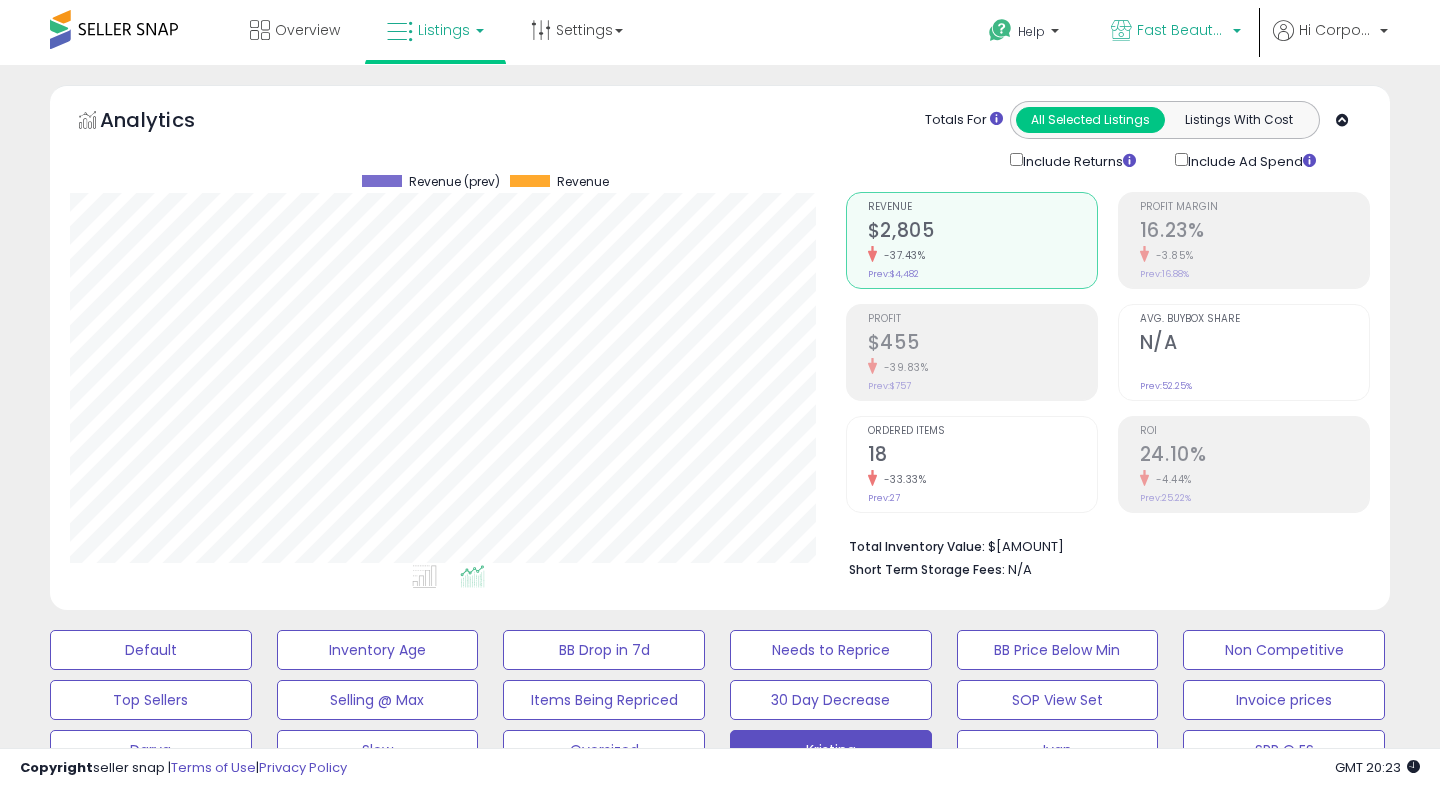 click on "Fast Beauty (Canada)" at bounding box center (1176, 32) 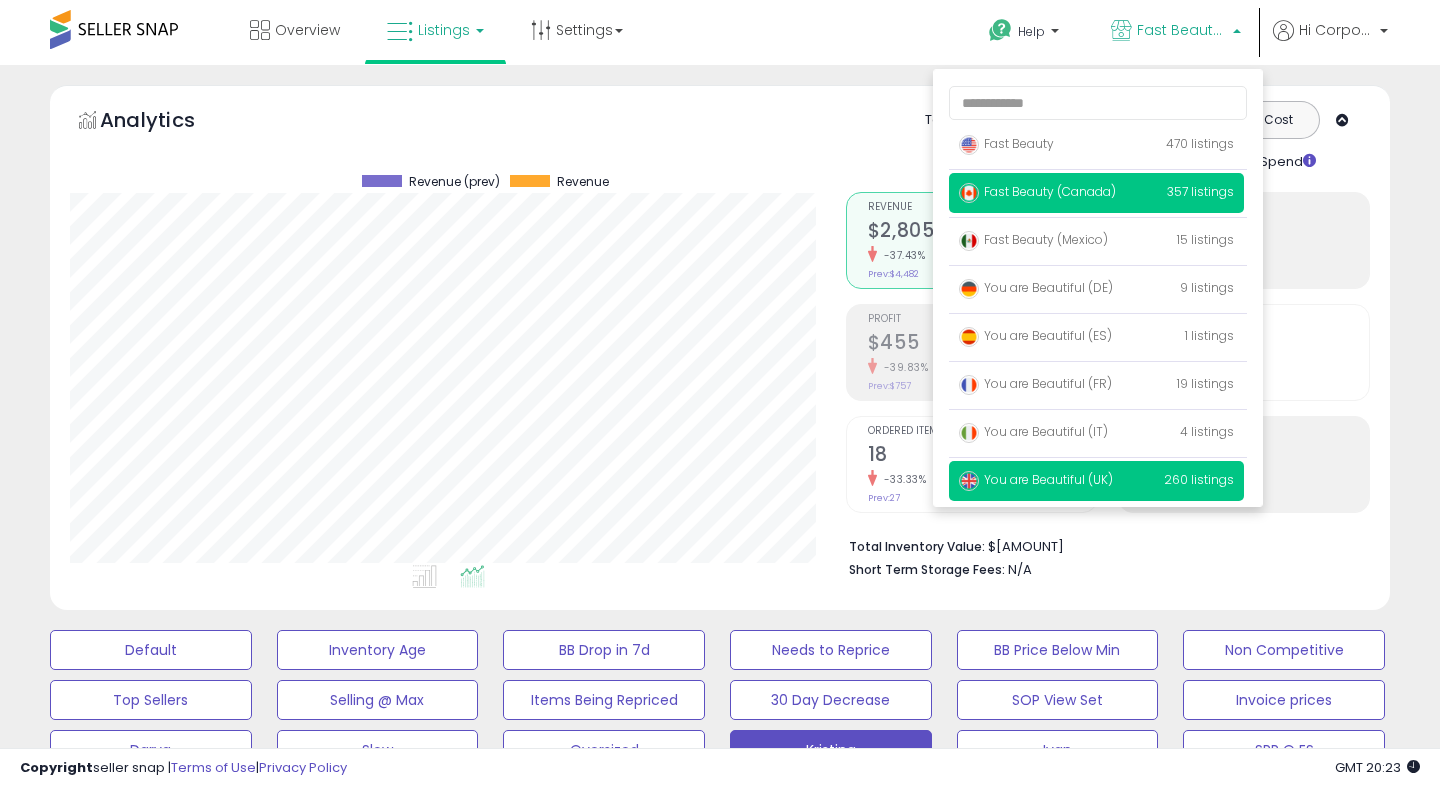 click on "You are Beautiful (UK)" at bounding box center [1036, 479] 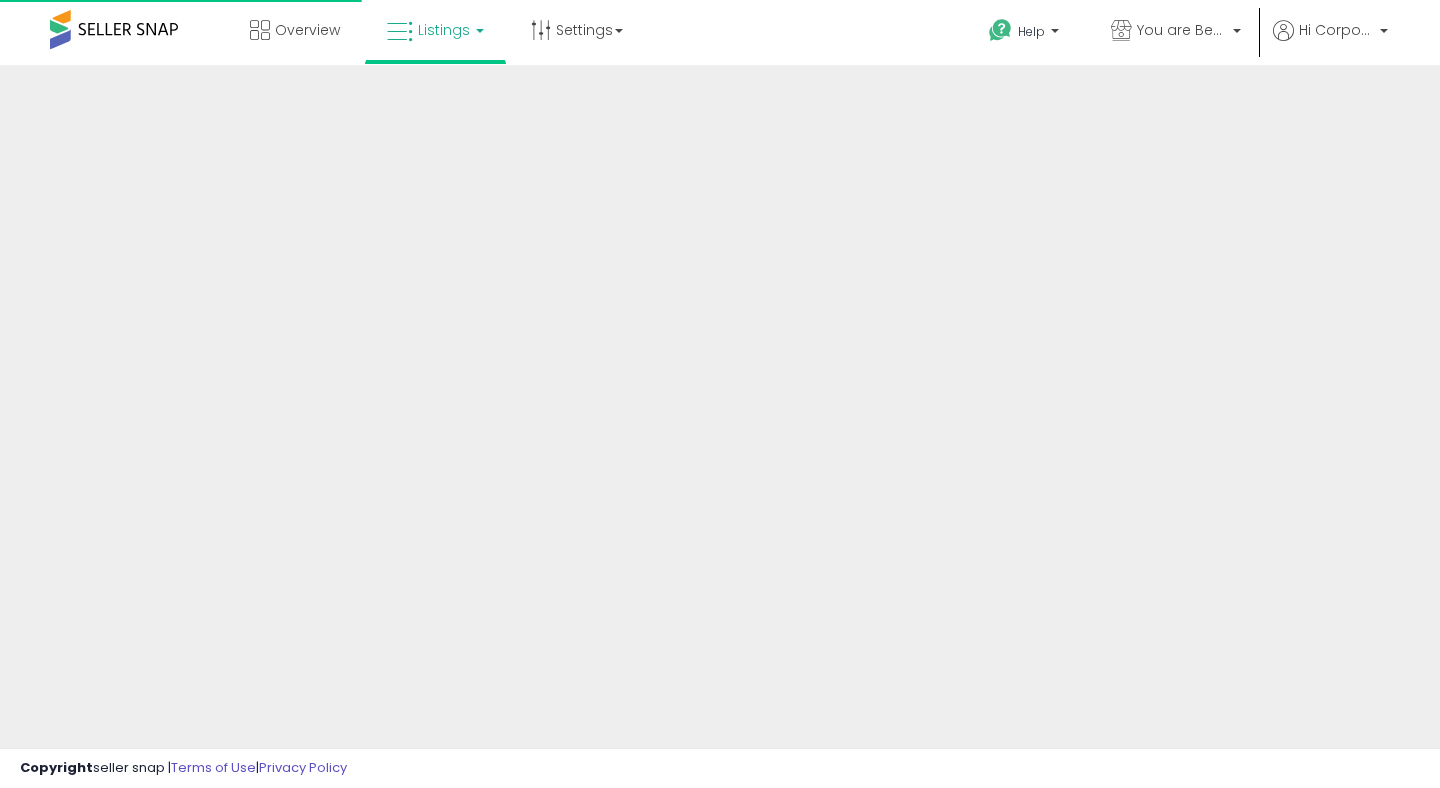 scroll, scrollTop: 0, scrollLeft: 0, axis: both 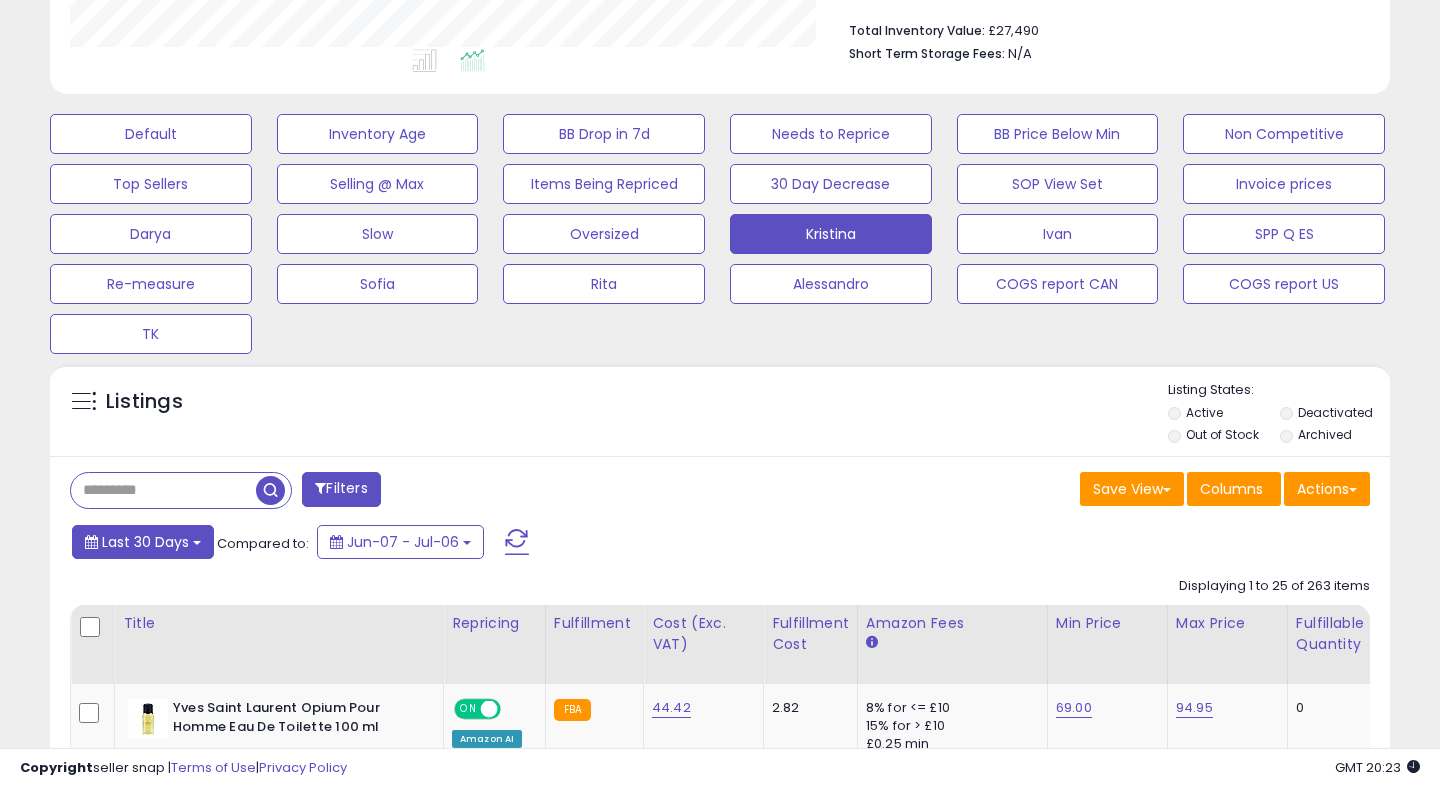 click on "Last 30 Days" at bounding box center [143, 542] 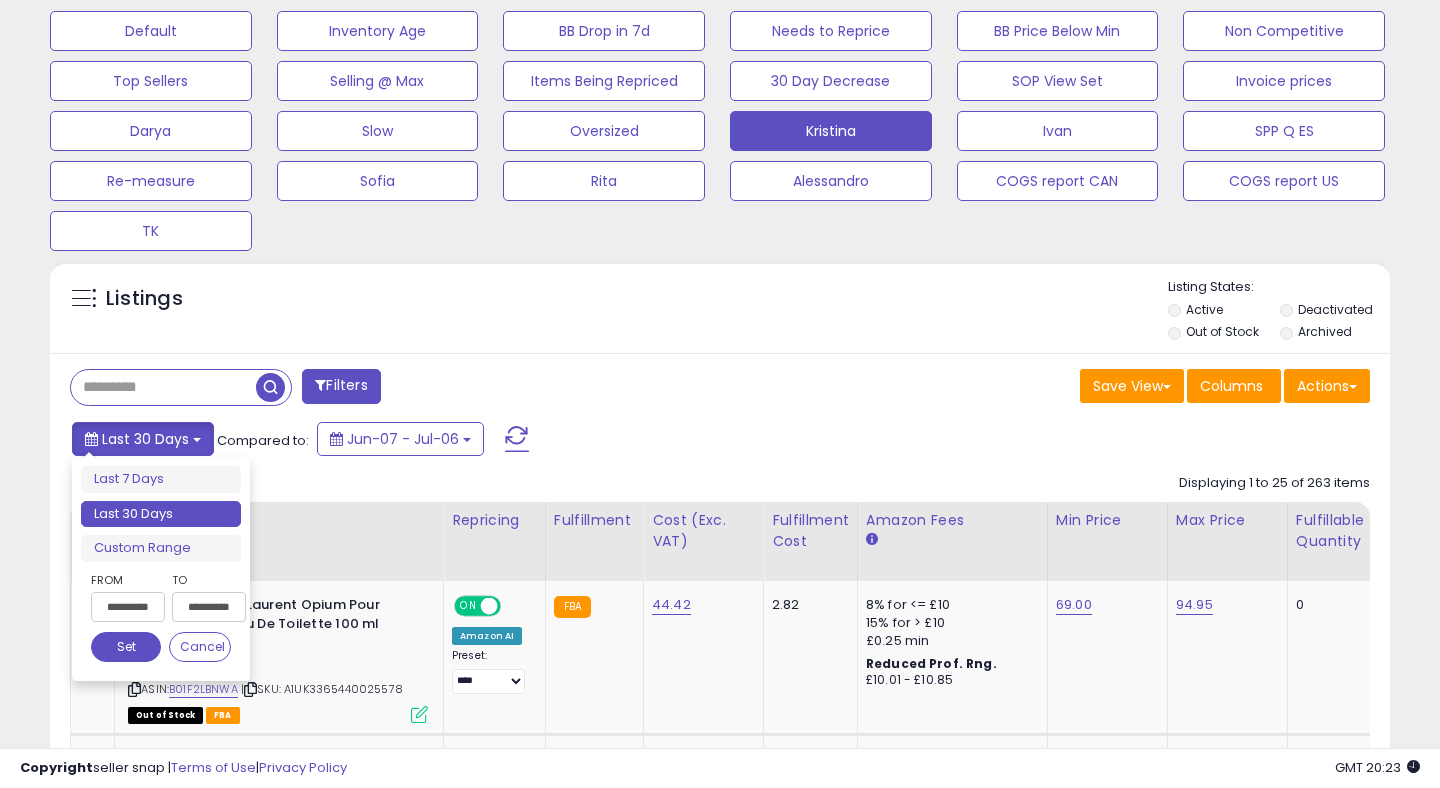 scroll, scrollTop: 620, scrollLeft: 0, axis: vertical 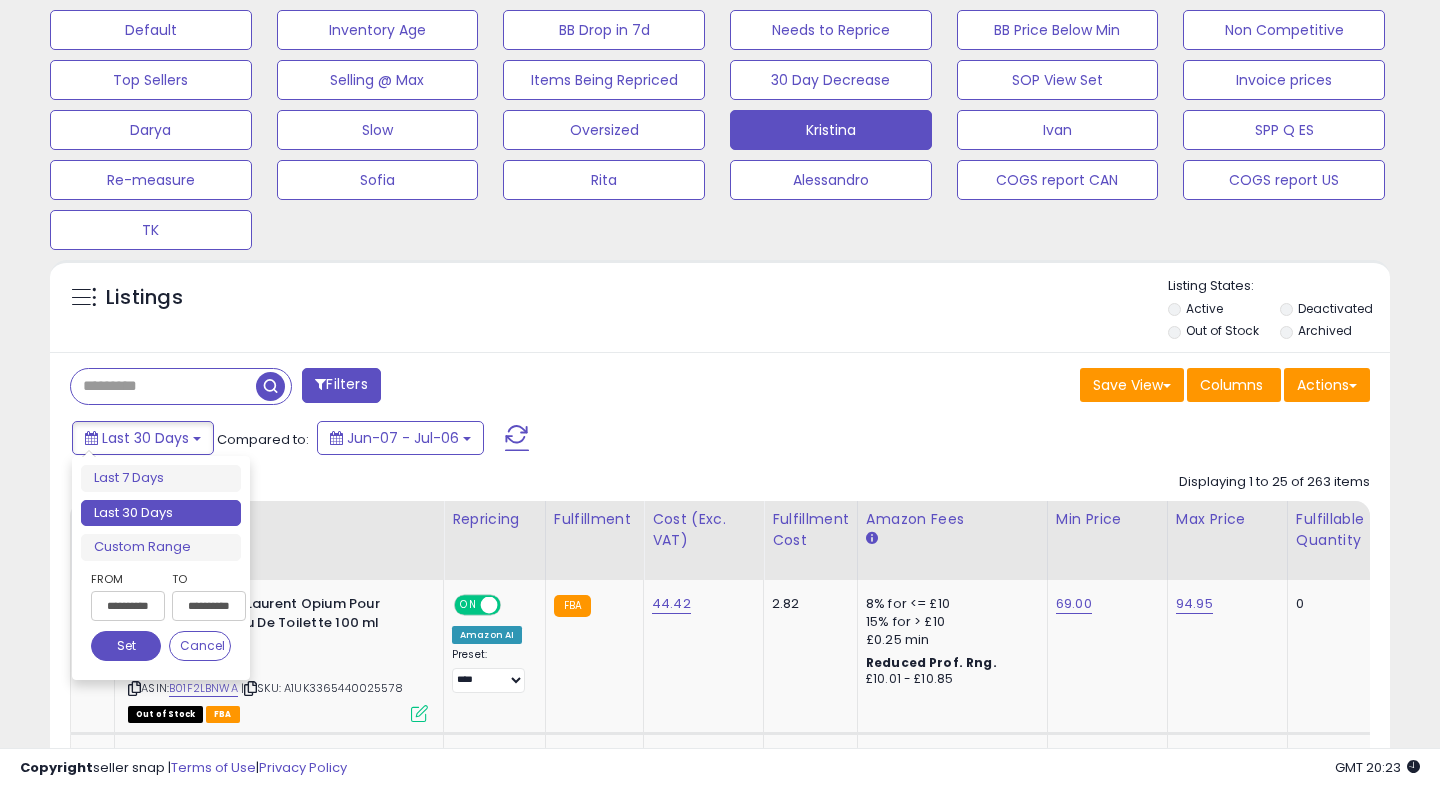 click on "**********" at bounding box center [128, 606] 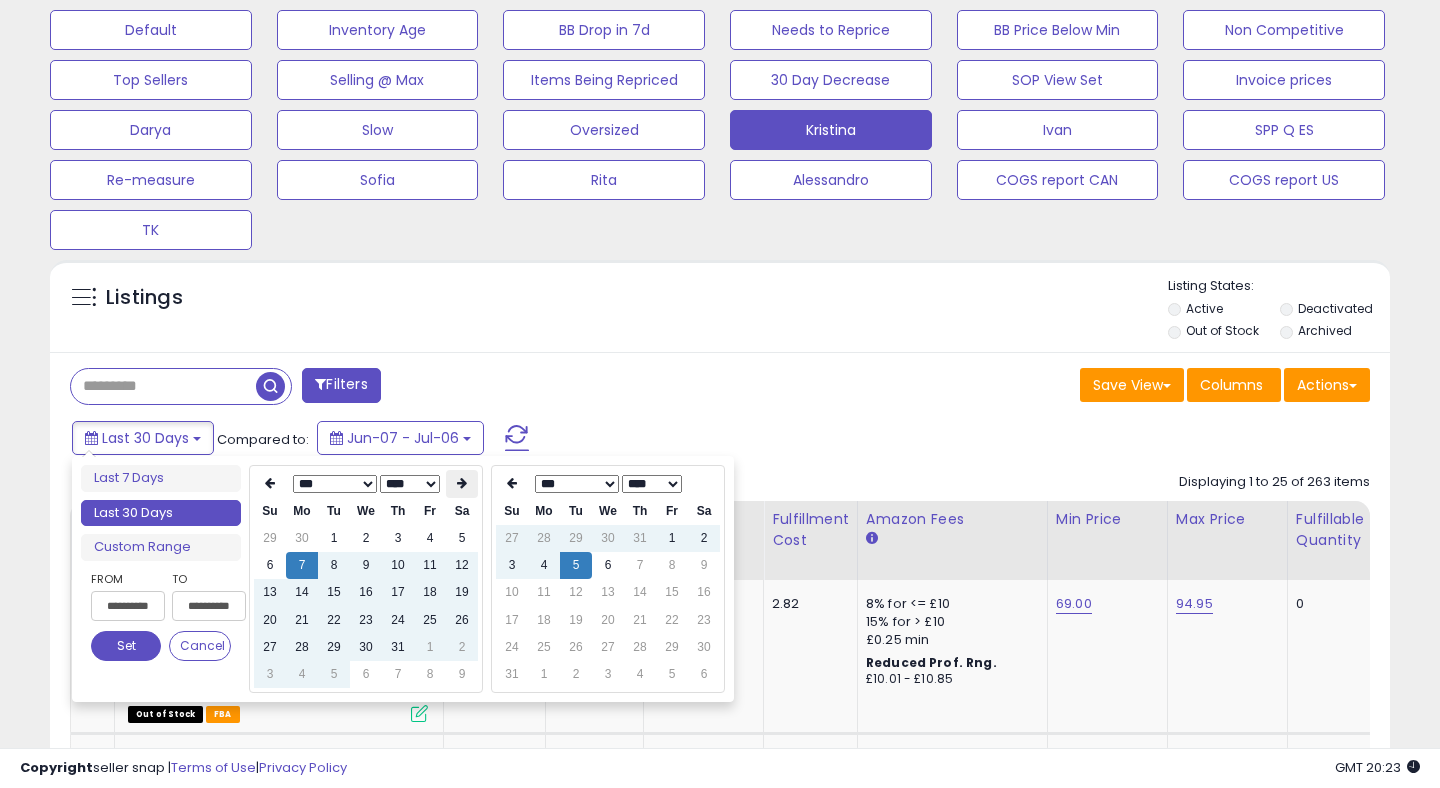 click at bounding box center [462, 484] 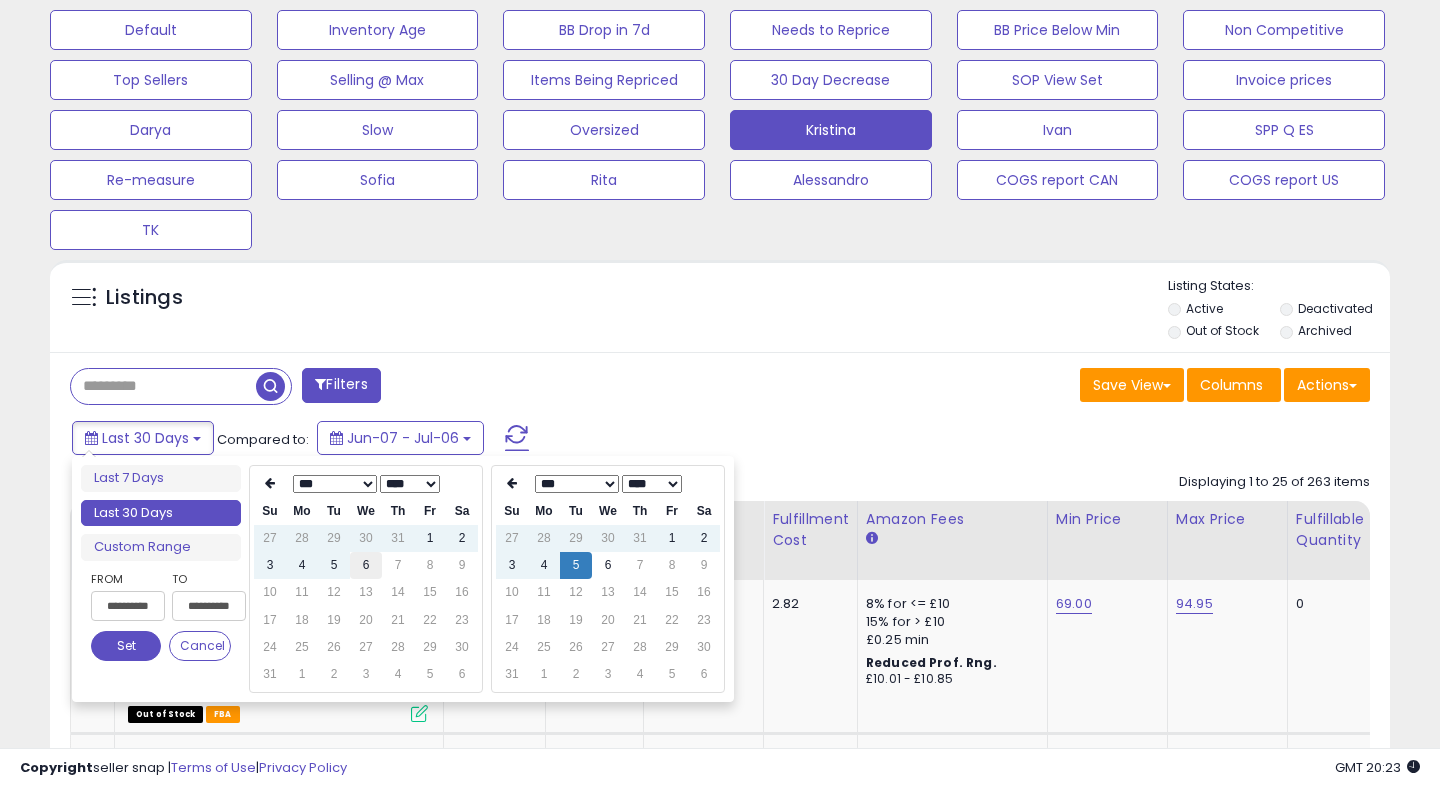 type on "**********" 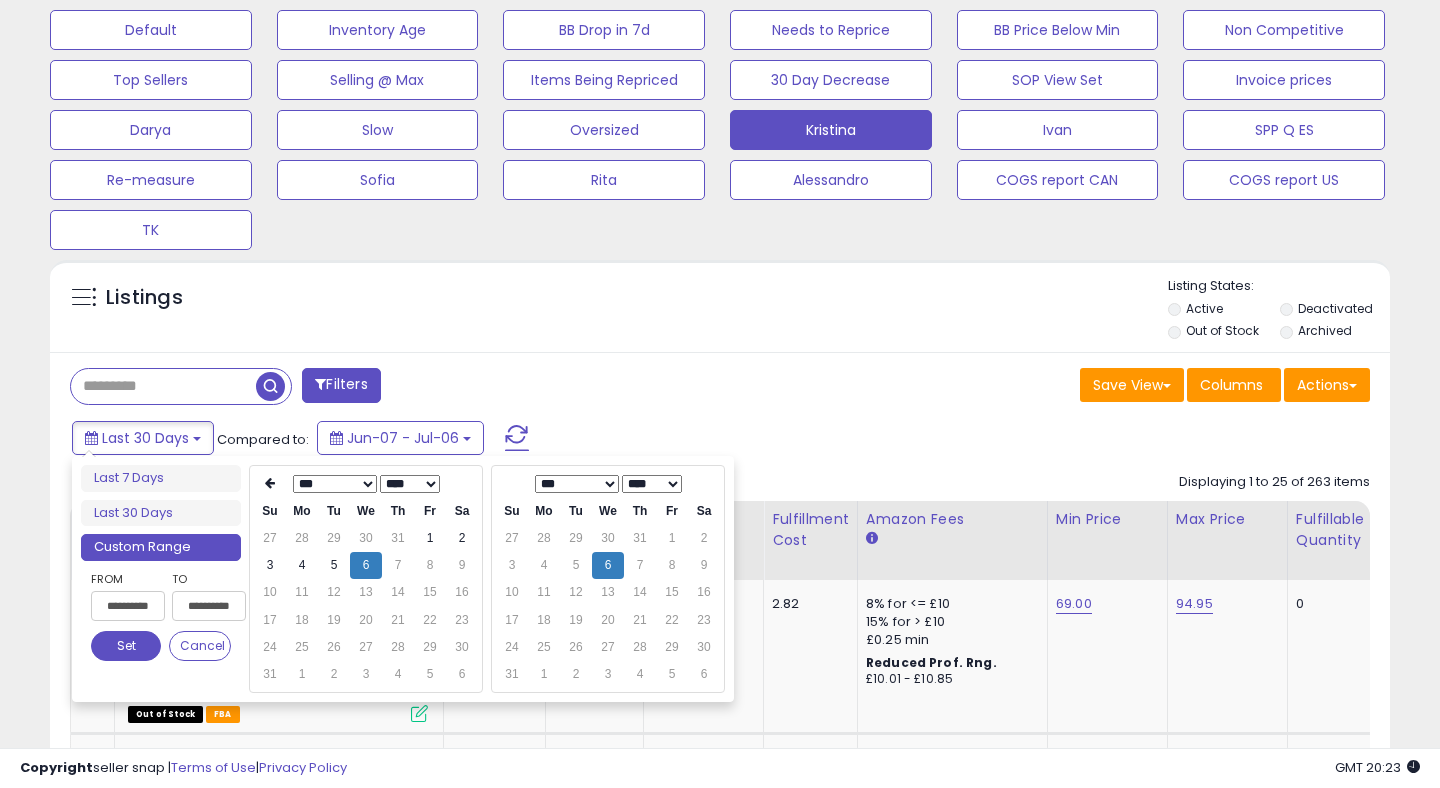 type on "**********" 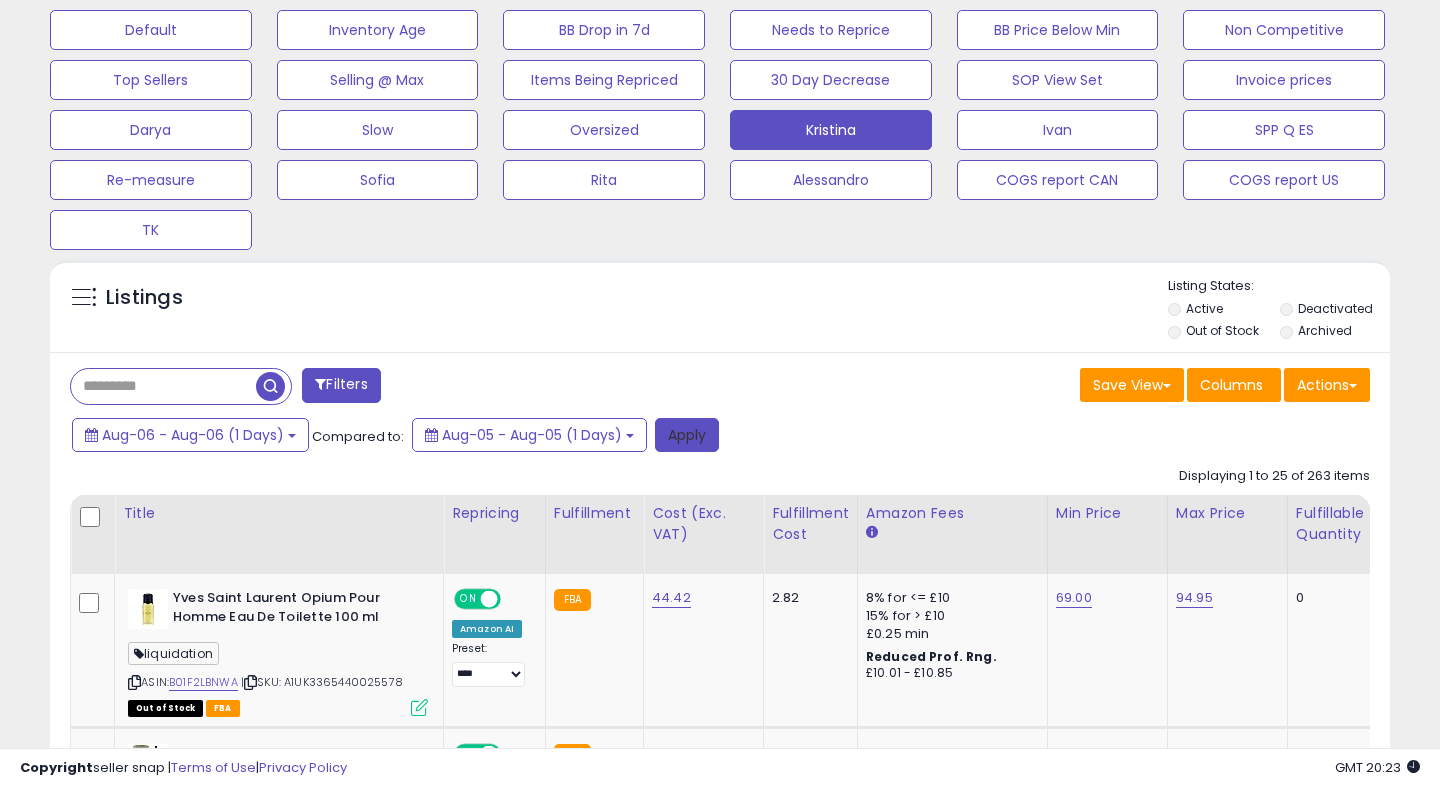 click on "Apply" at bounding box center [687, 435] 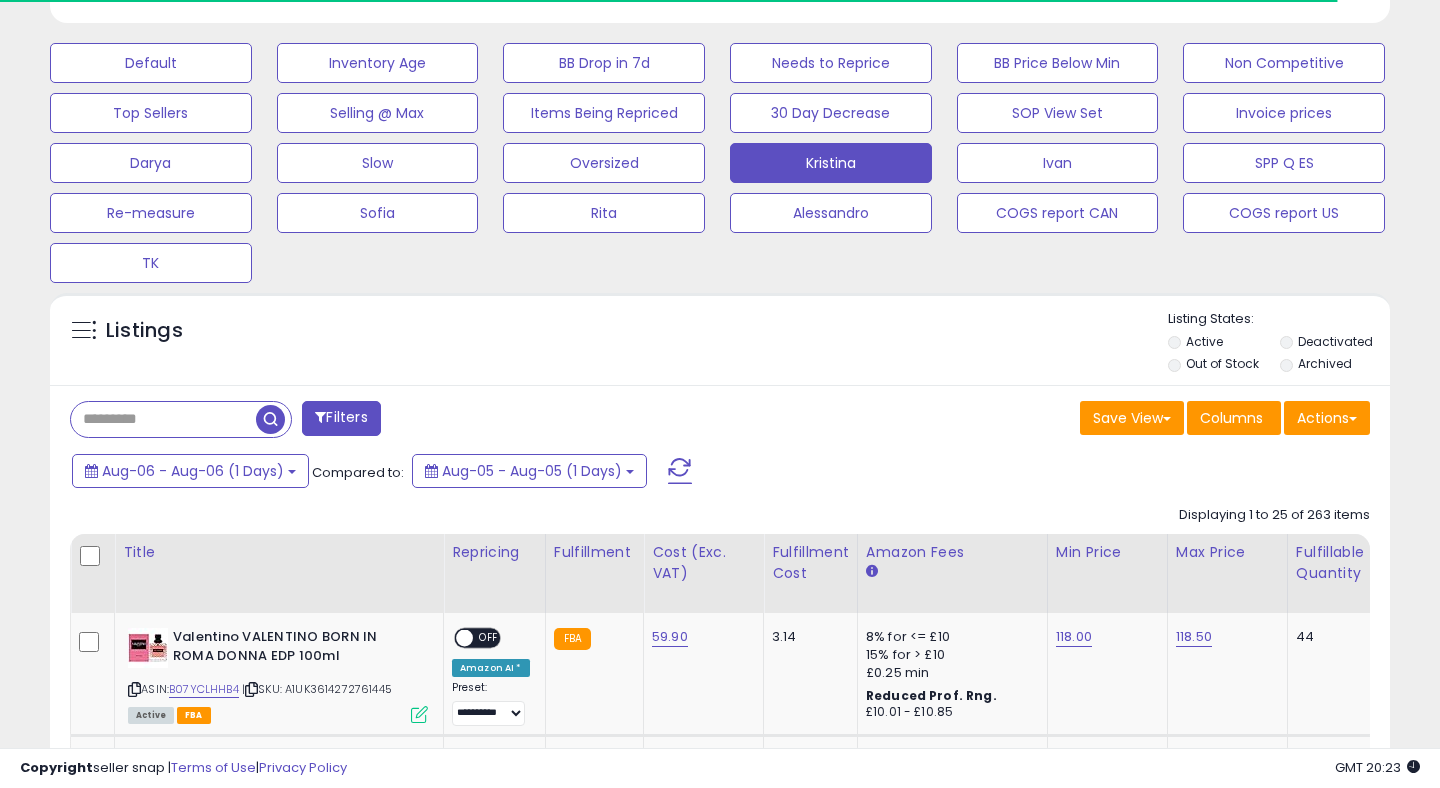 scroll, scrollTop: 620, scrollLeft: 0, axis: vertical 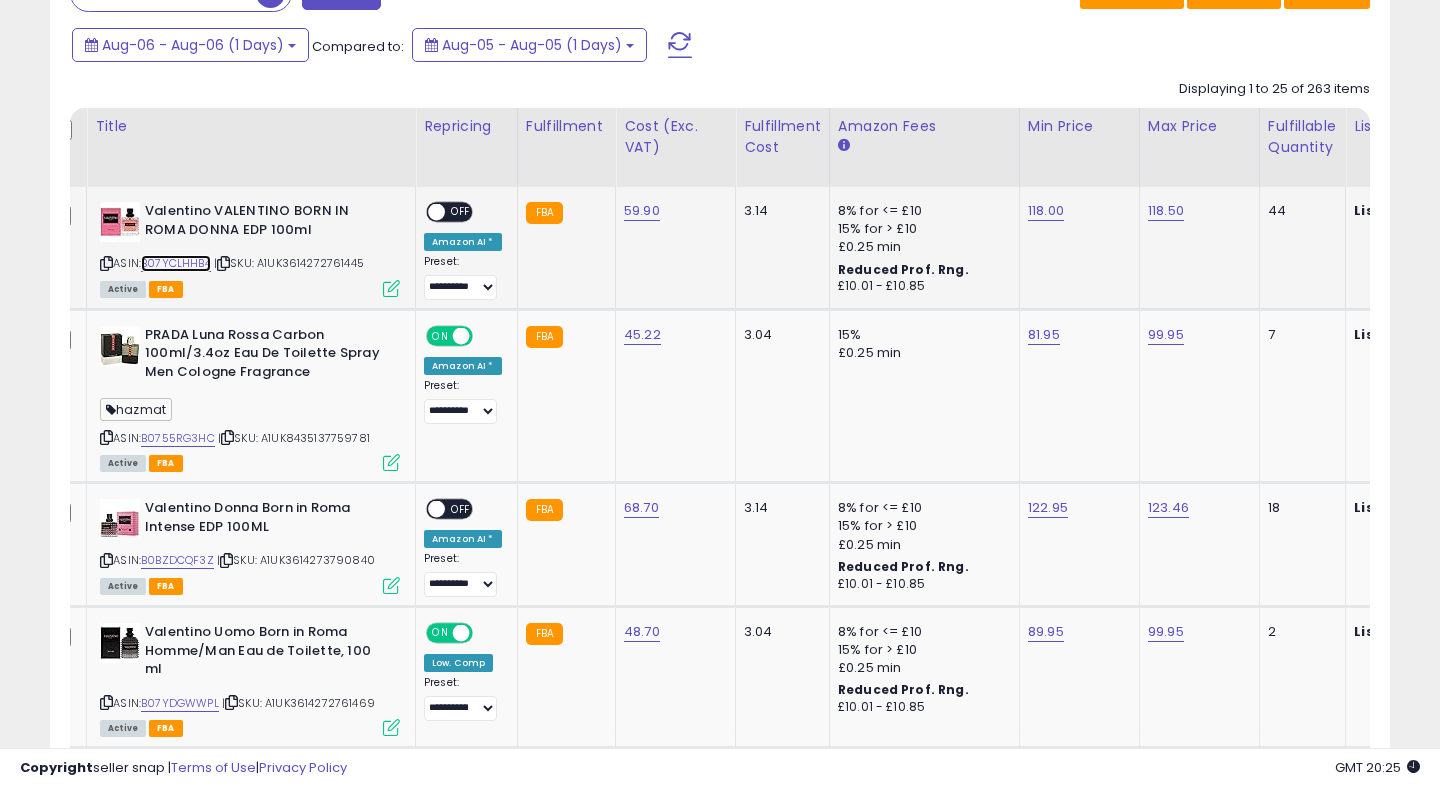 click on "B07YCLHHB4" at bounding box center (176, 263) 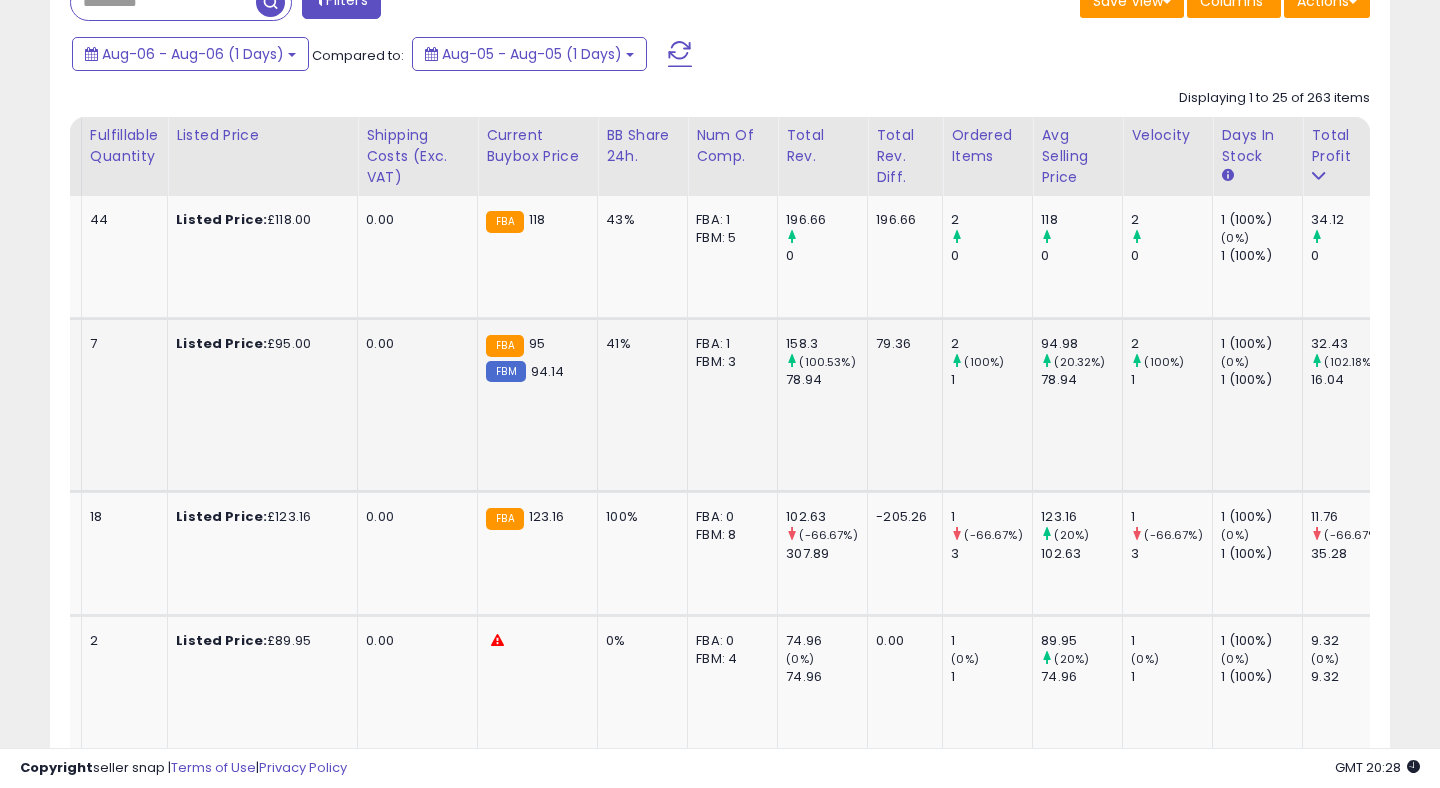 click on "1 (100%)    (0%)   1 (100%)" 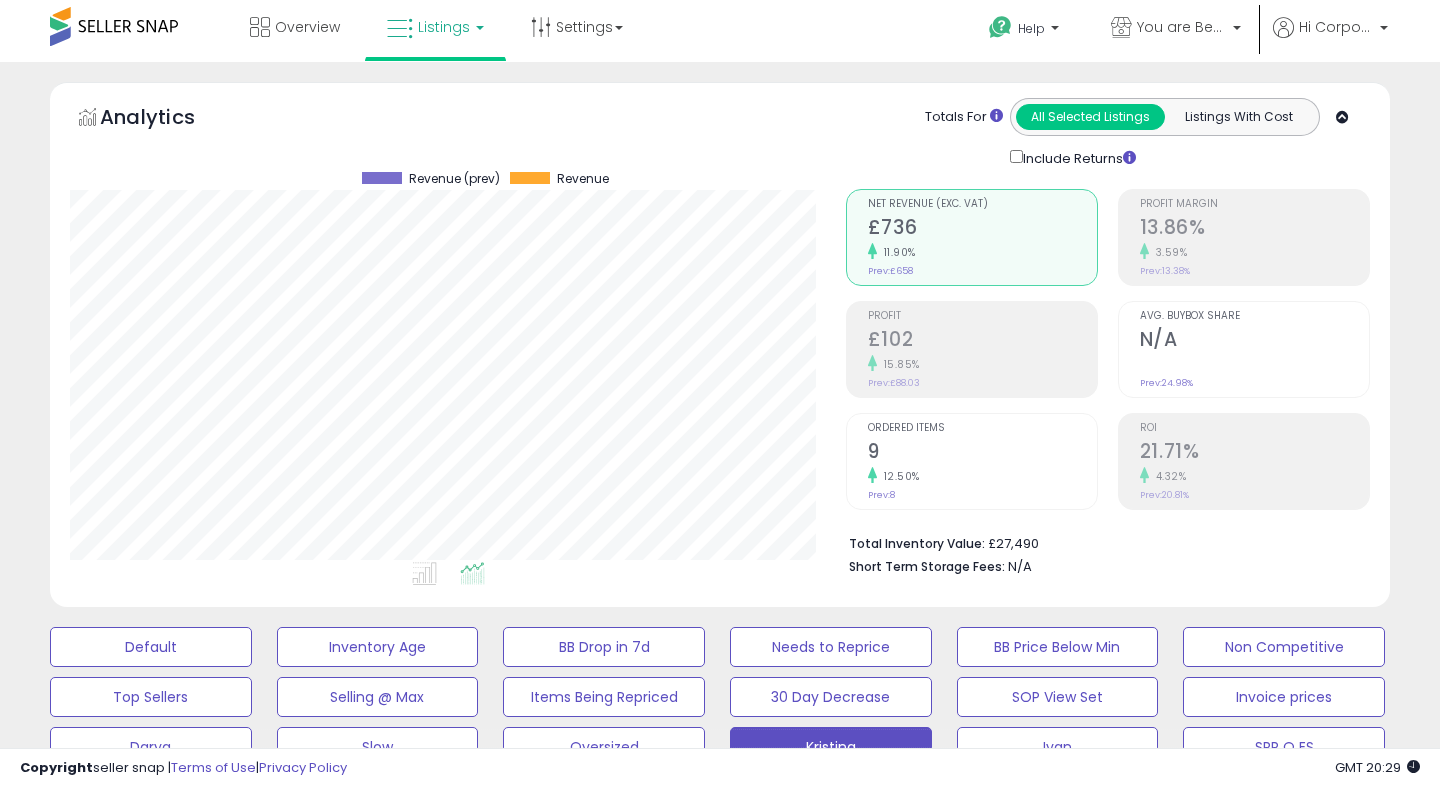 scroll, scrollTop: 0, scrollLeft: 0, axis: both 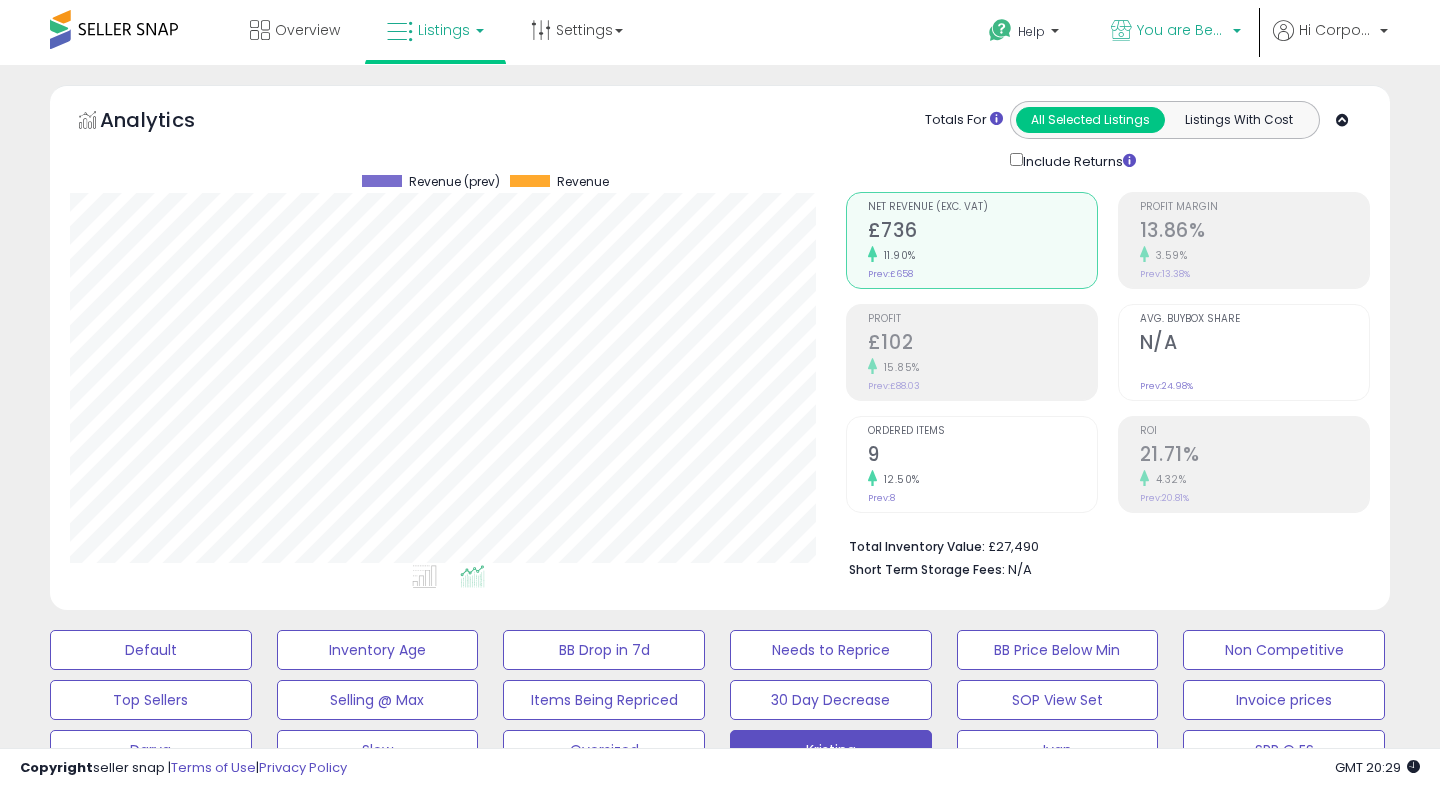 click on "You are Beautiful (UK)" at bounding box center (1182, 30) 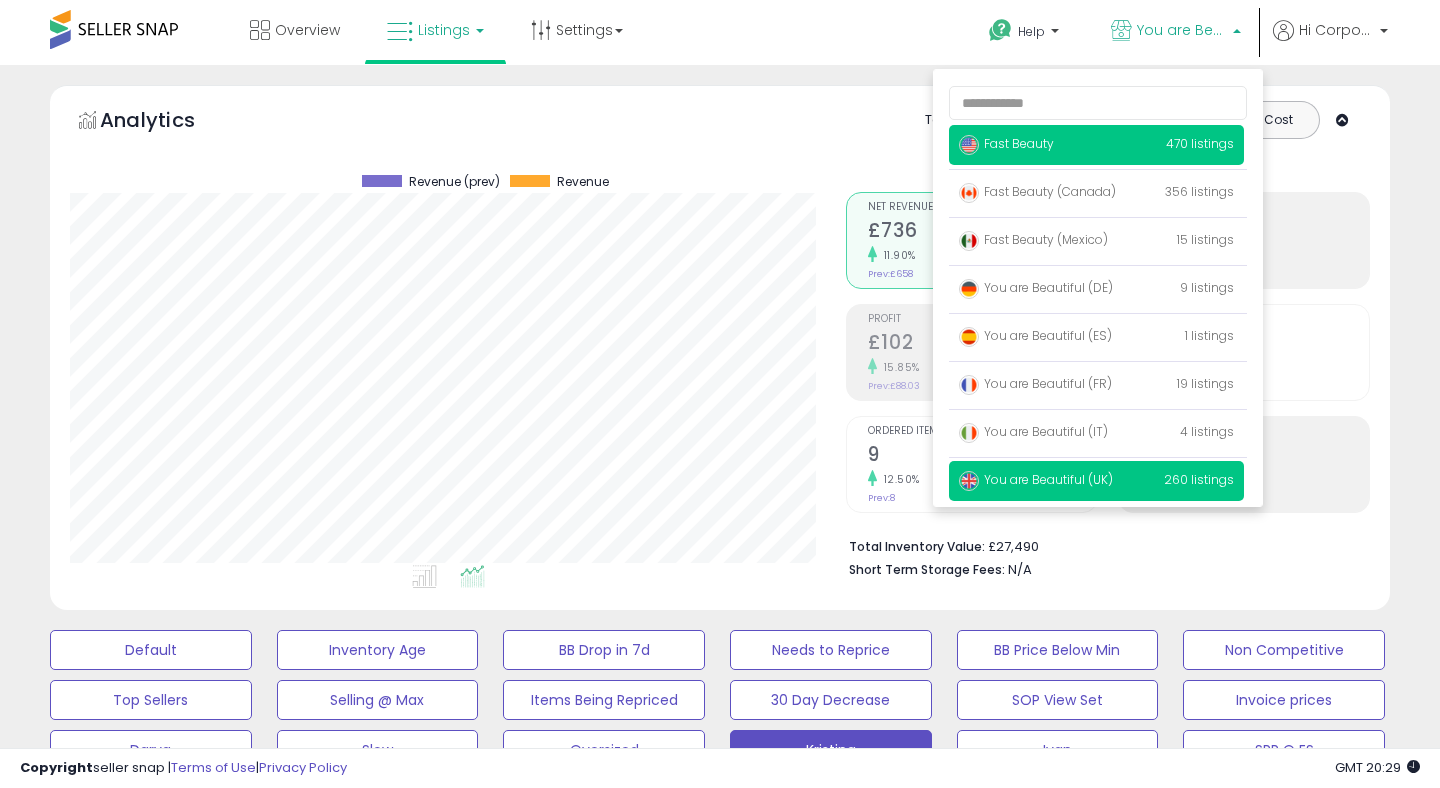click on "Fast Beauty" at bounding box center [1006, 143] 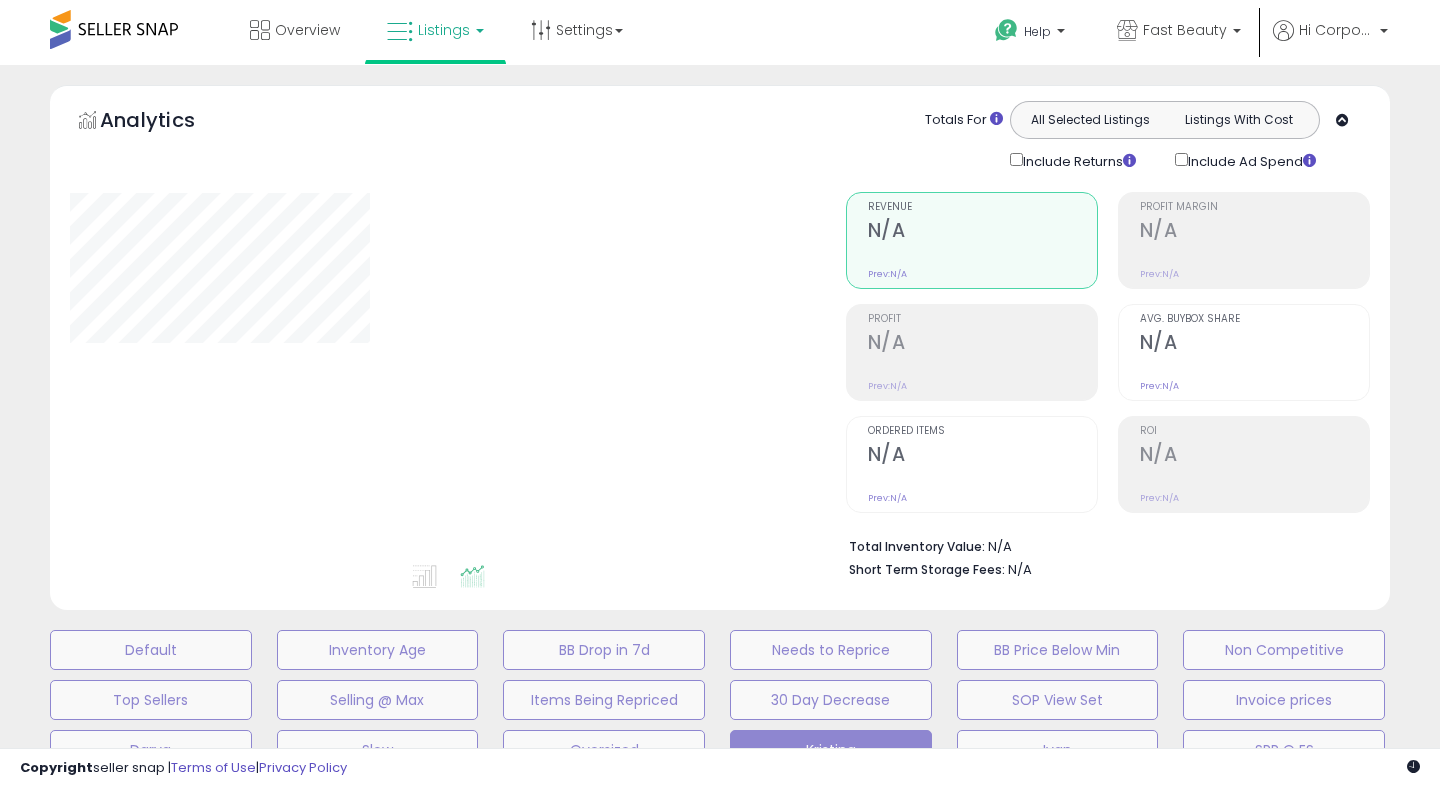 scroll, scrollTop: 0, scrollLeft: 0, axis: both 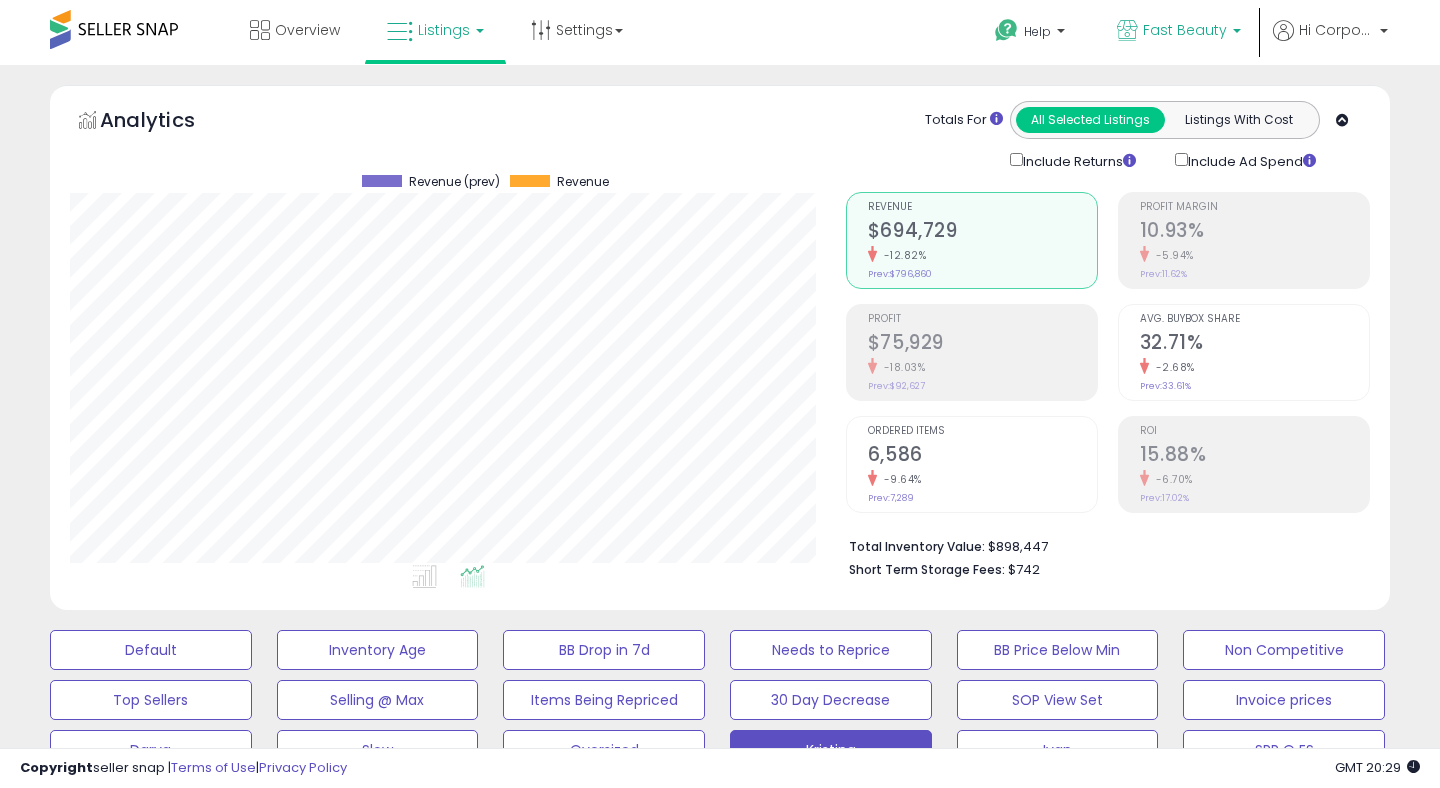 click on "Fast Beauty" at bounding box center [1185, 30] 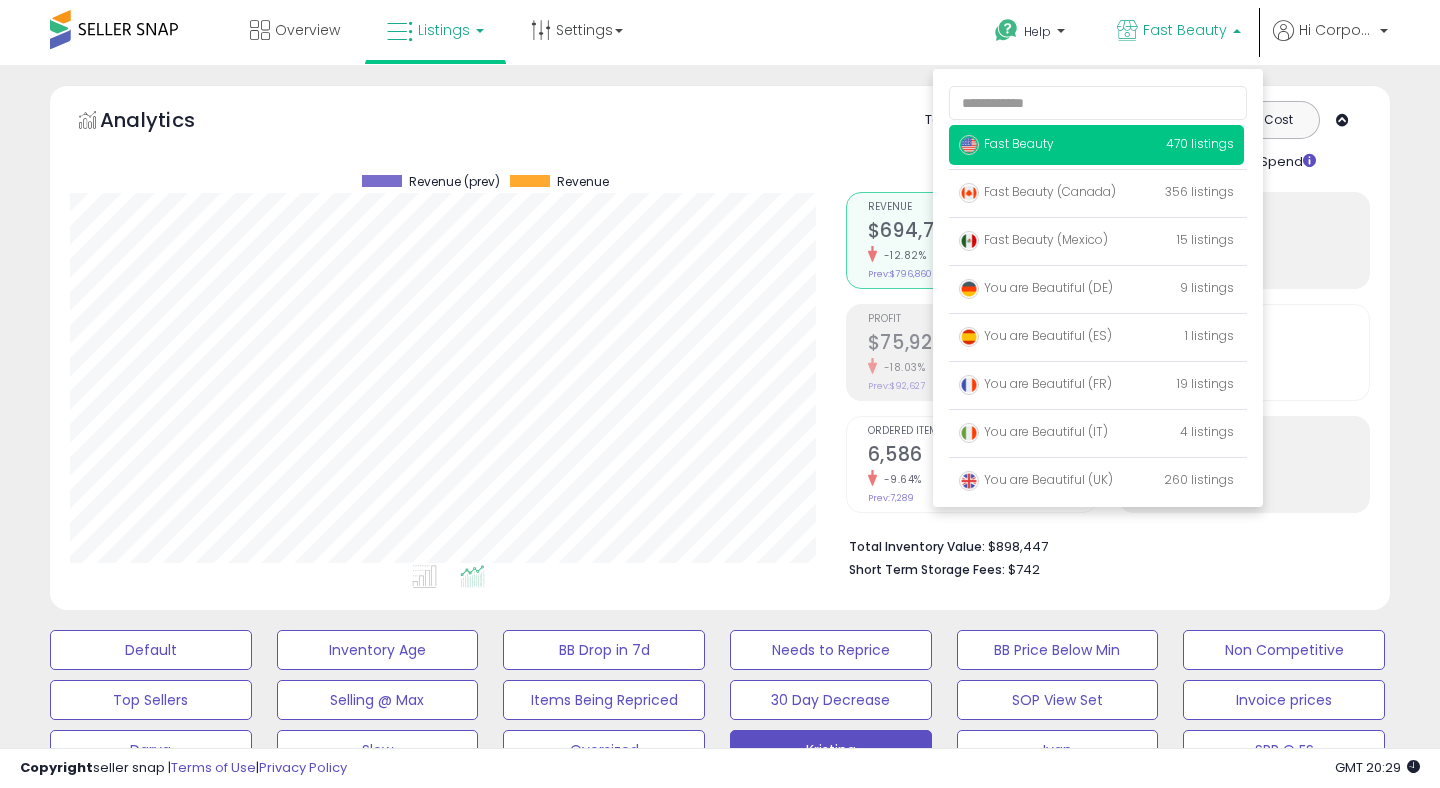click on "Analytics
Totals For
All Selected Listings
Listings With Cost
Include Returns
Include Ad Spend" at bounding box center (720, 136) 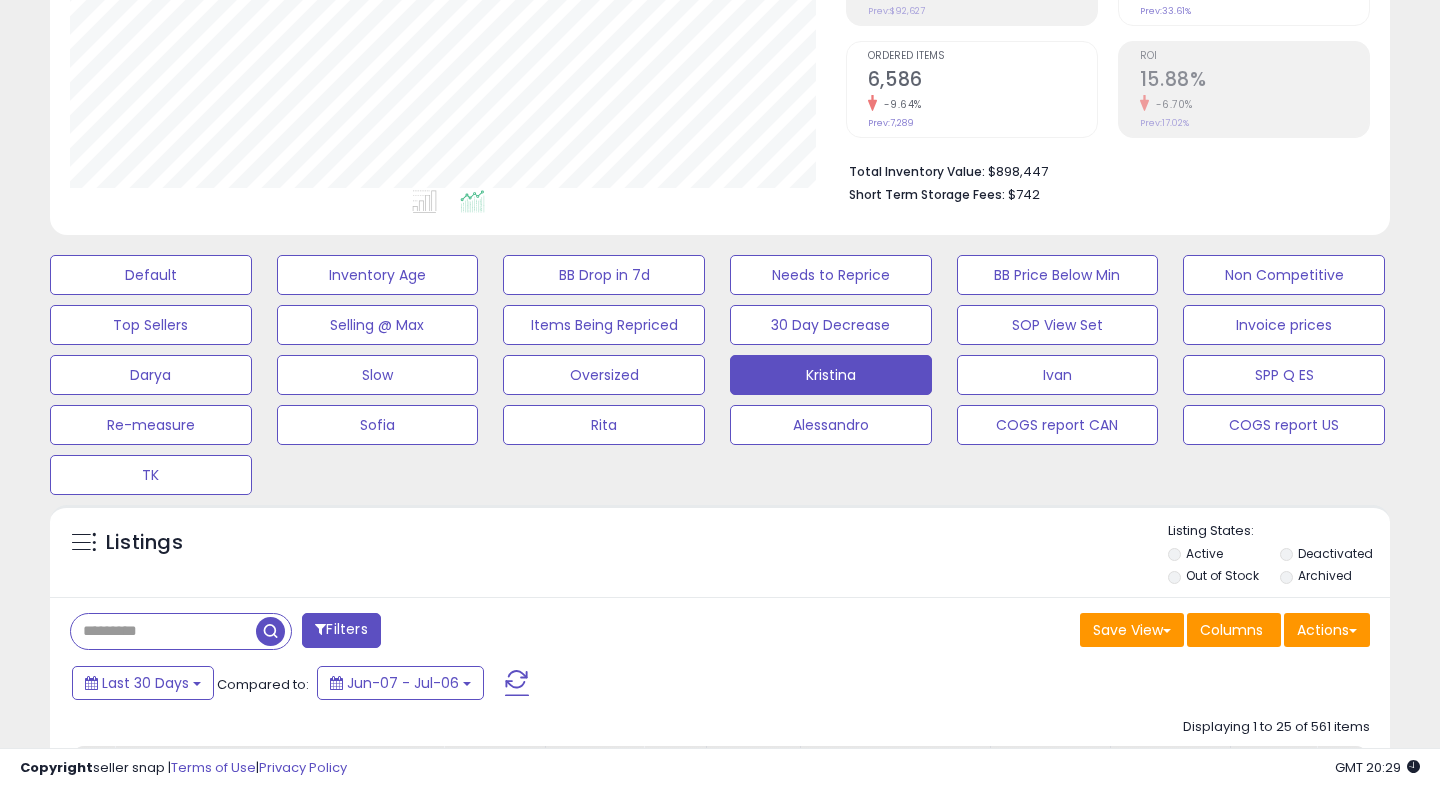 scroll, scrollTop: 405, scrollLeft: 0, axis: vertical 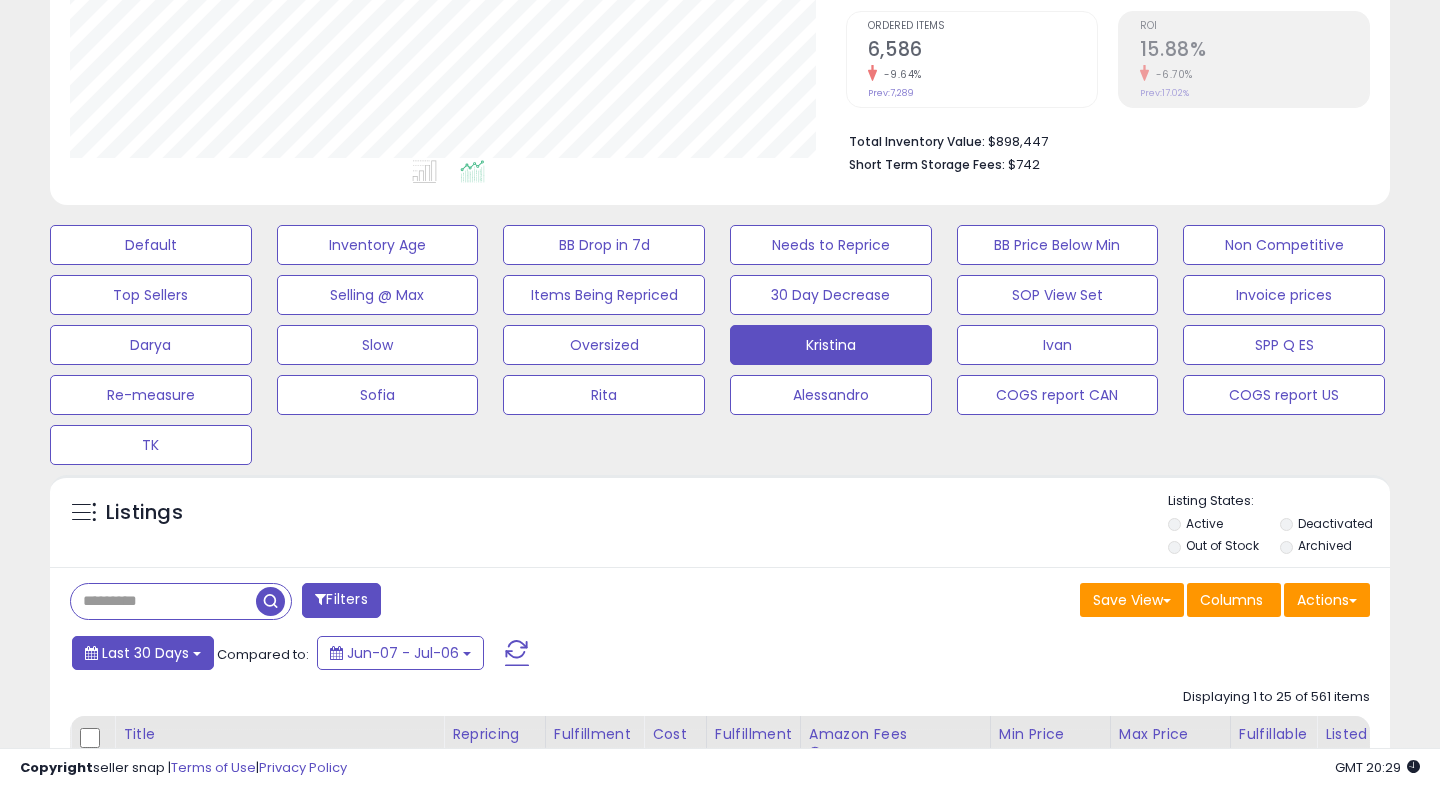 click on "Last 30 Days" at bounding box center (143, 653) 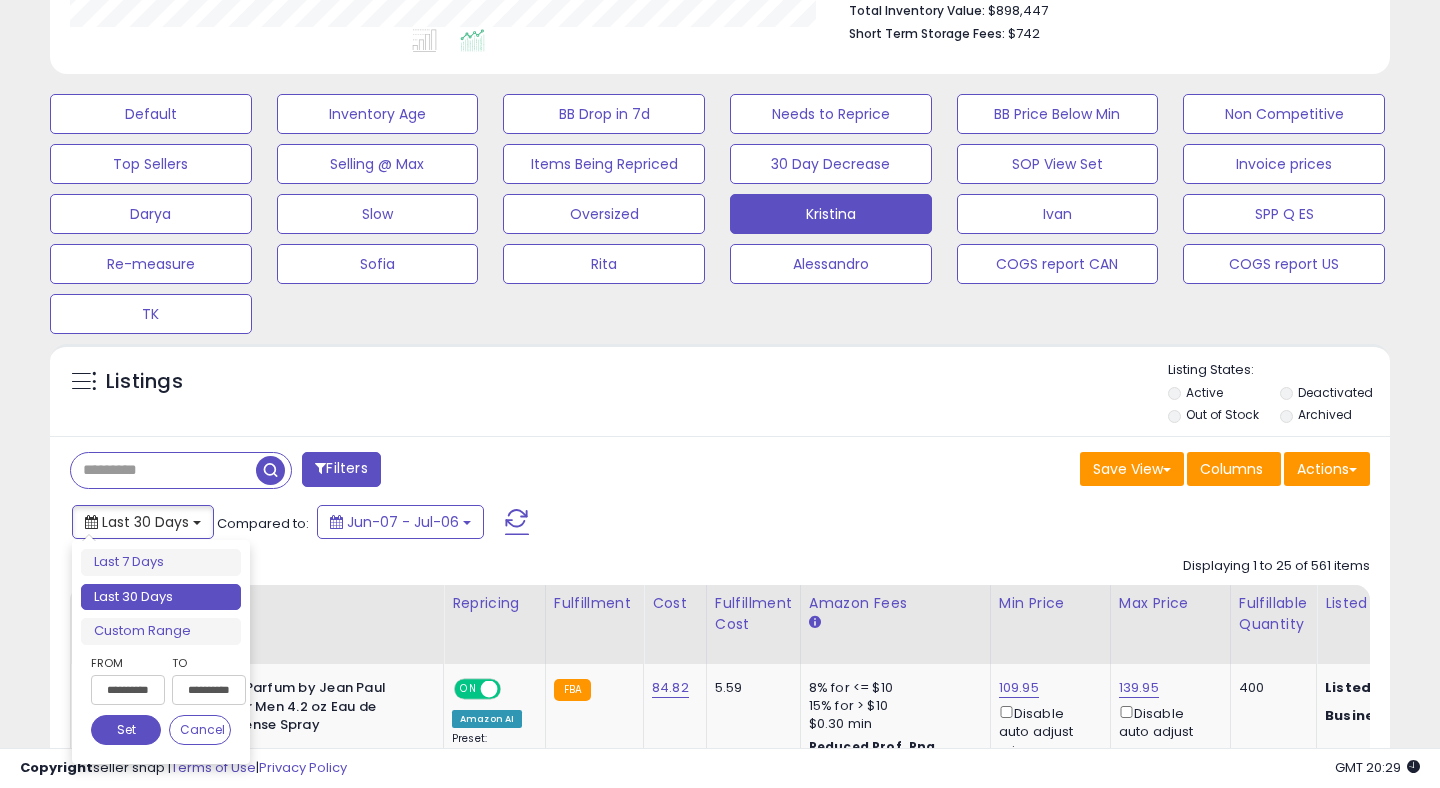scroll, scrollTop: 548, scrollLeft: 0, axis: vertical 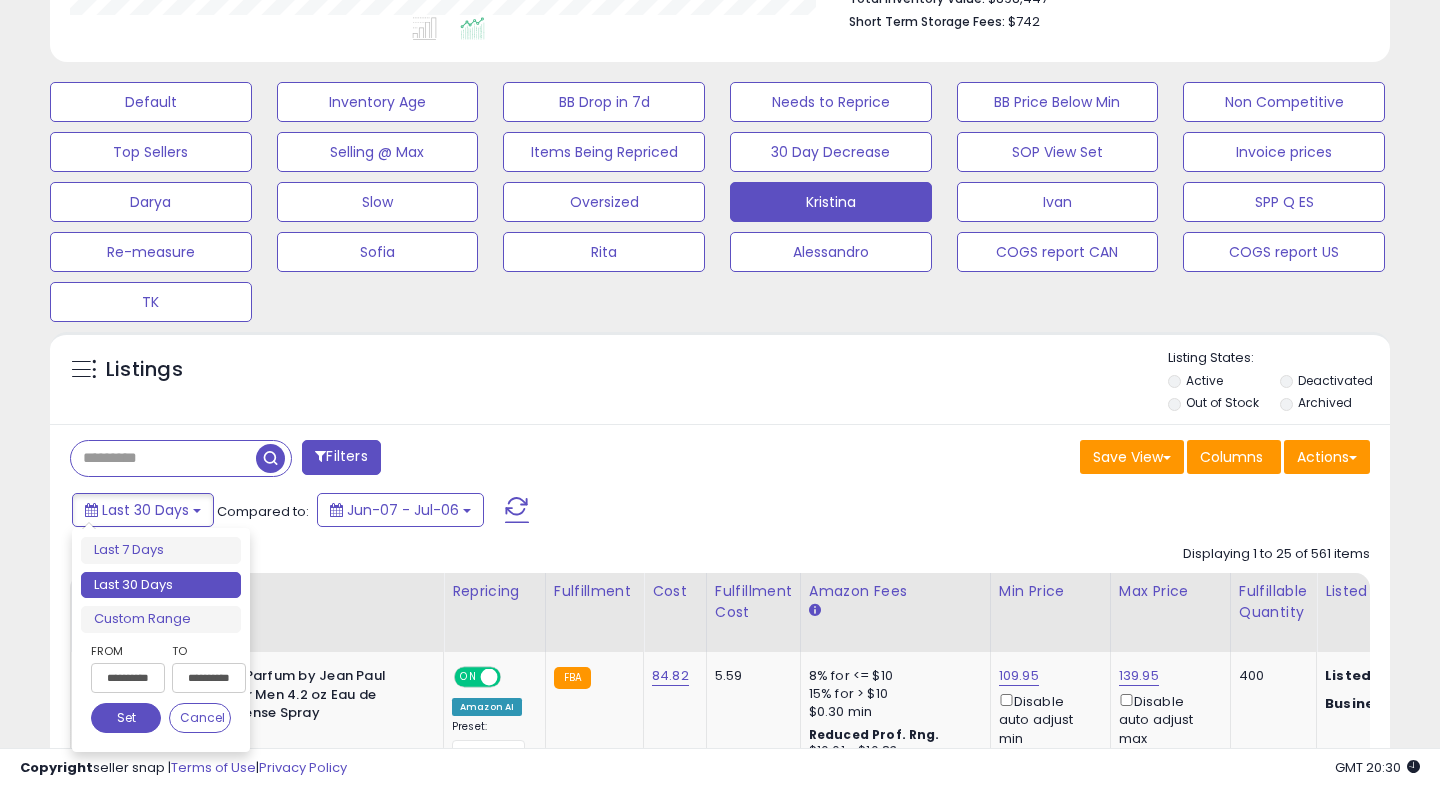 click on "**********" at bounding box center (128, 678) 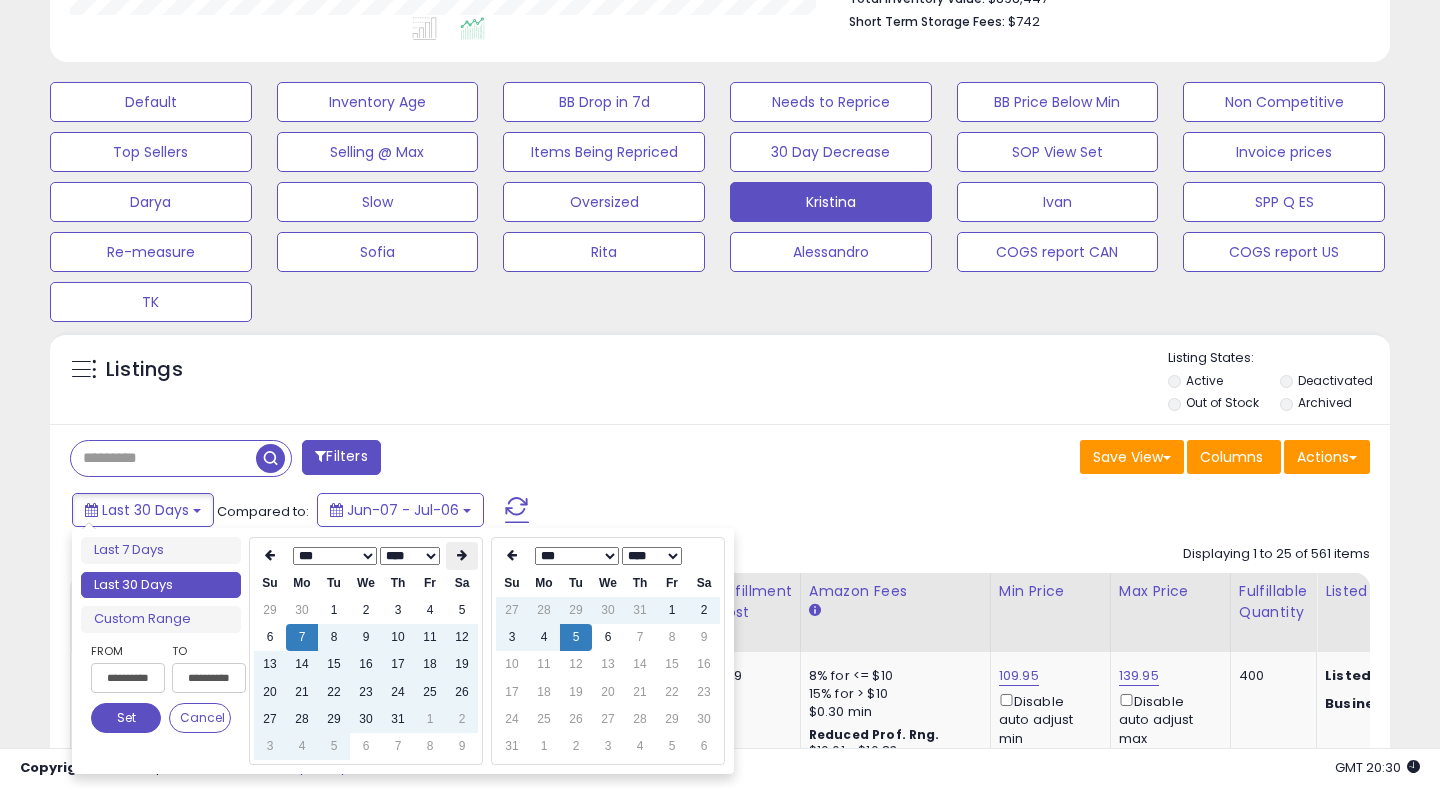 click at bounding box center (462, 555) 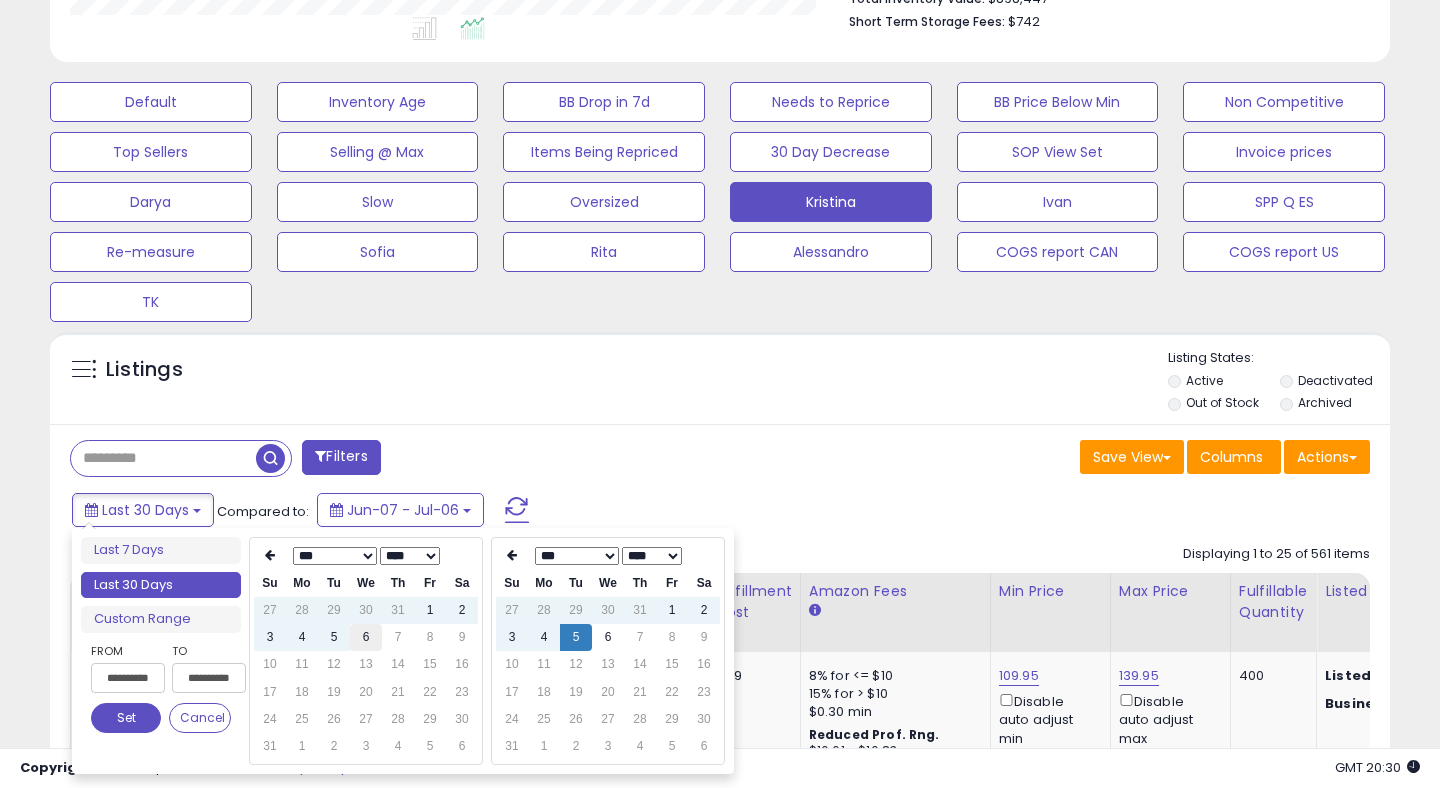 type on "**********" 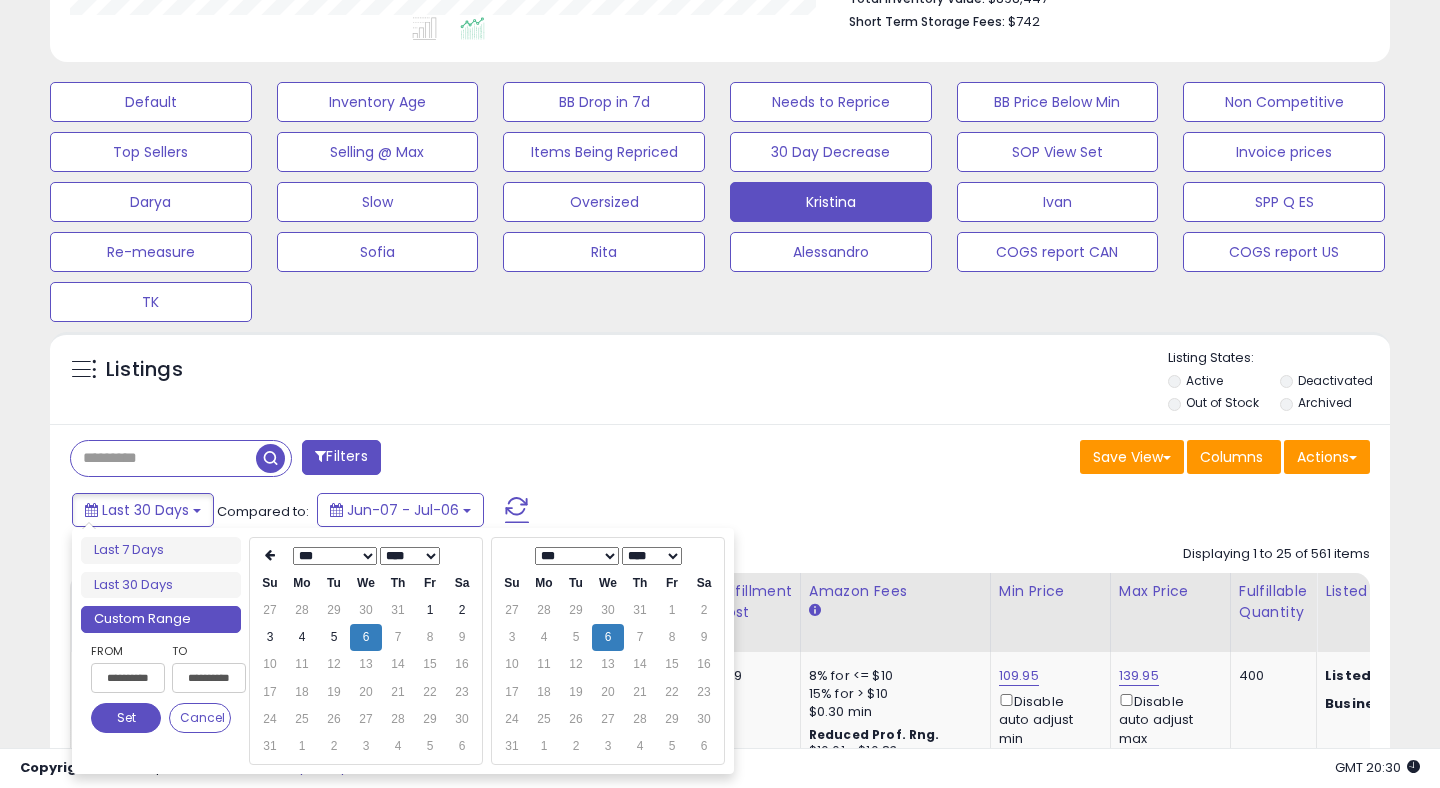 type on "**********" 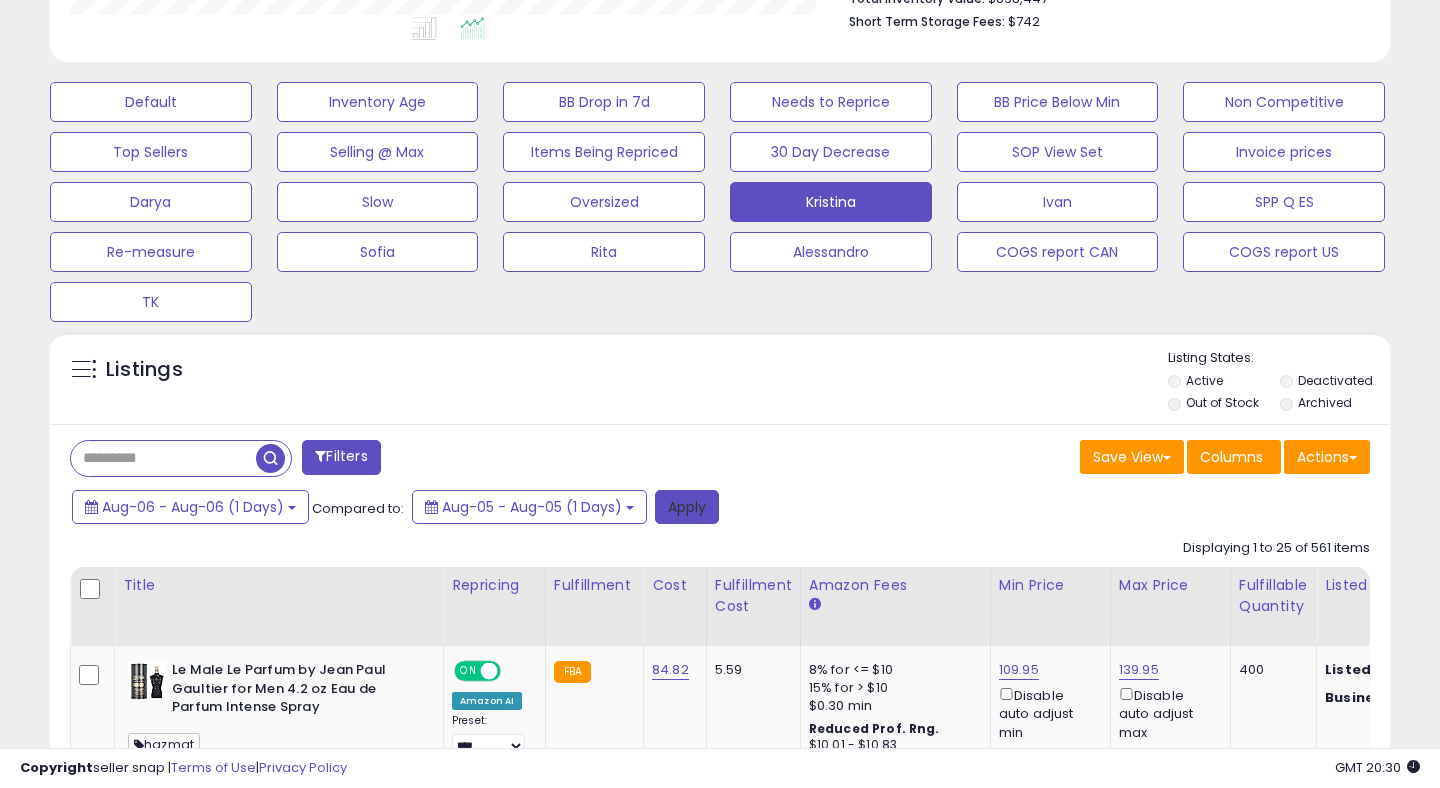 click on "Apply" at bounding box center (687, 507) 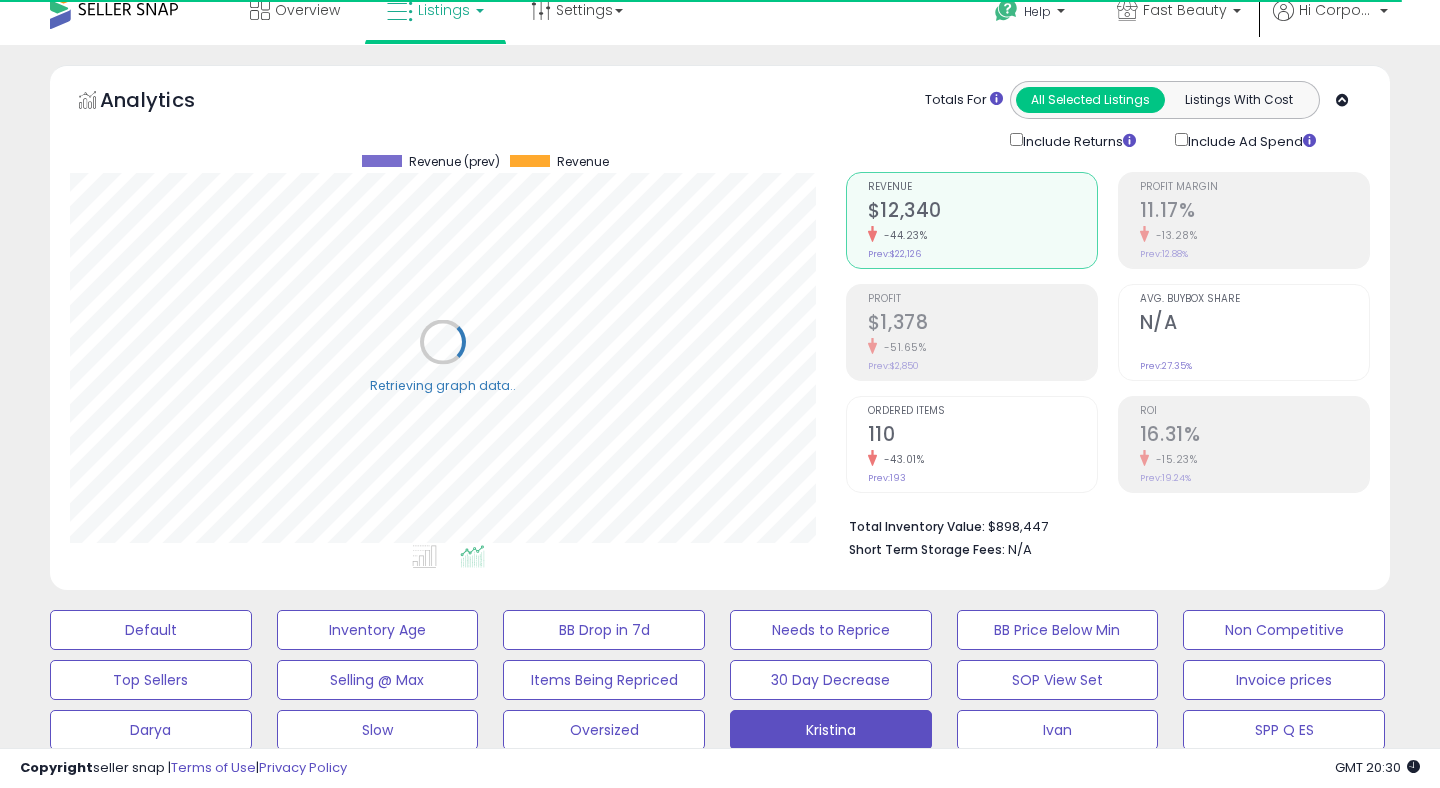 scroll, scrollTop: 17, scrollLeft: 0, axis: vertical 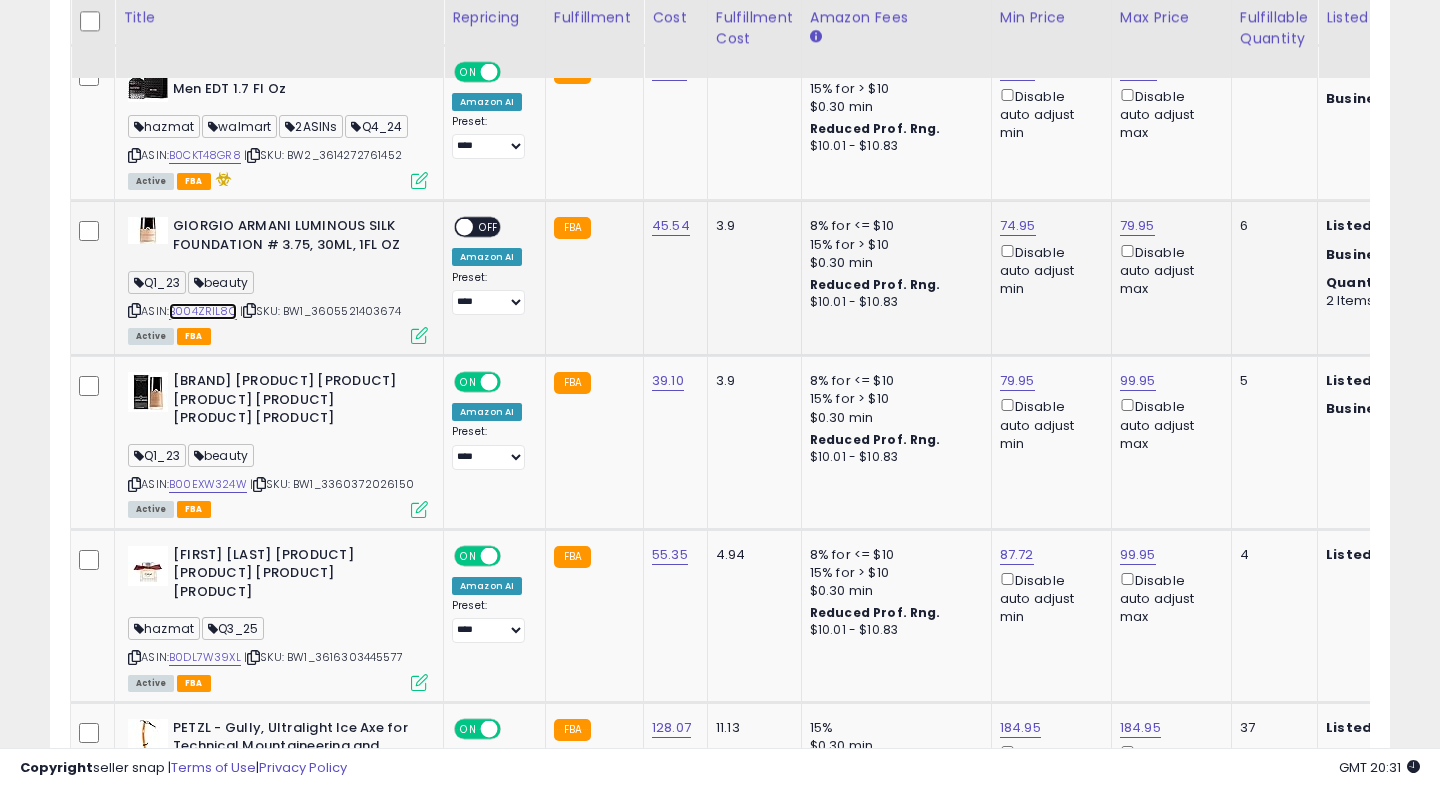 click on "B004ZRIL8C" at bounding box center [203, 311] 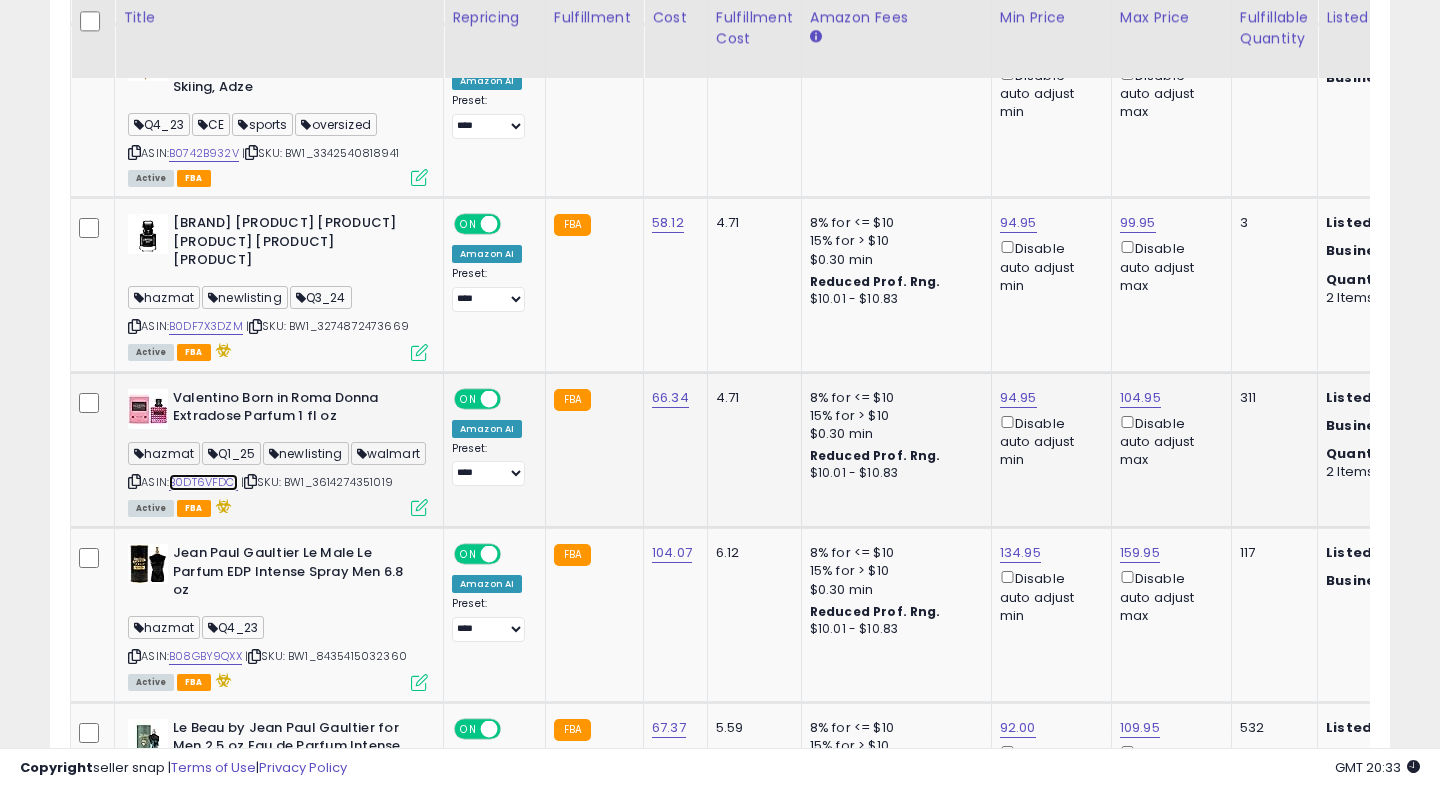click on "B0DT6VFDC1" at bounding box center (203, 482) 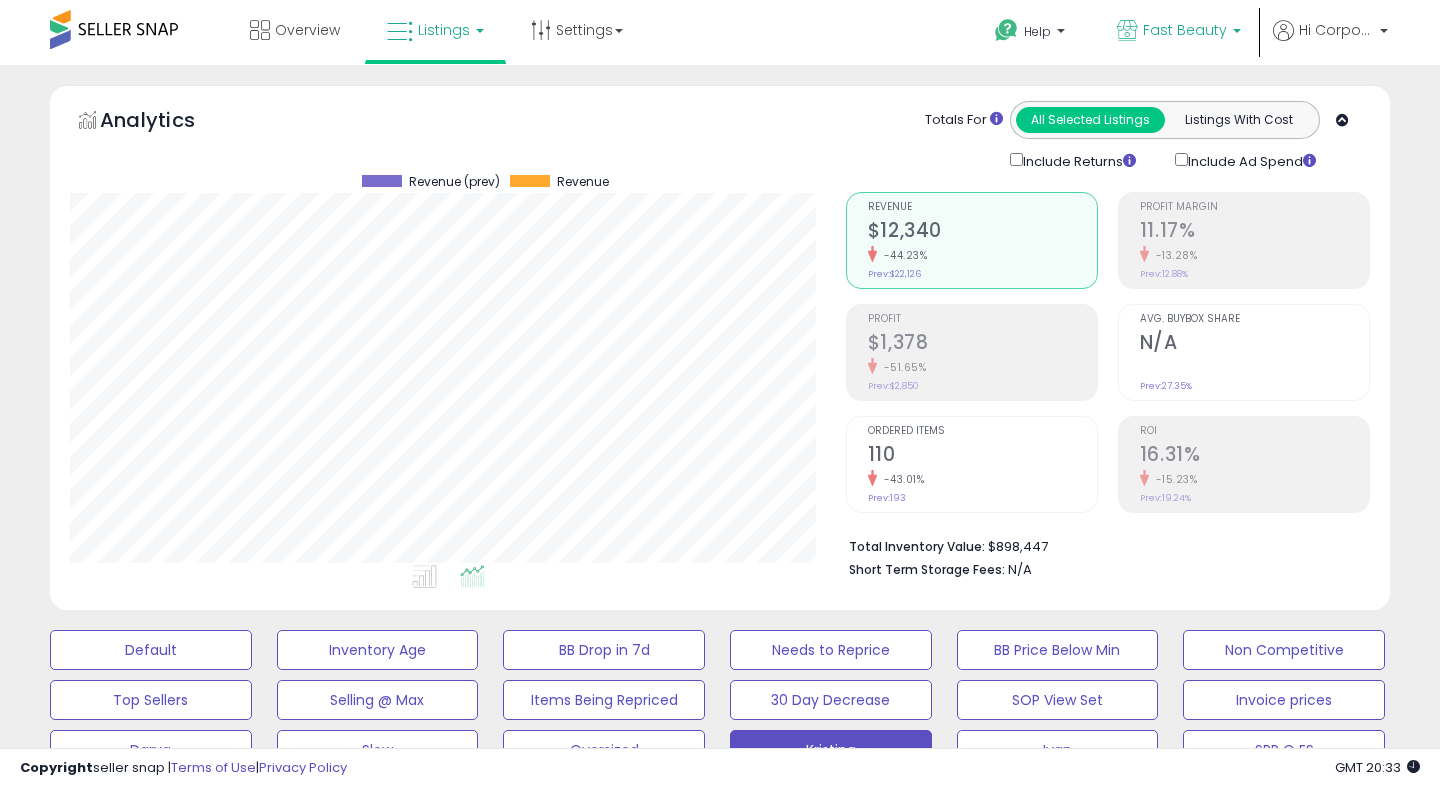 click on "Fast Beauty" at bounding box center (1185, 30) 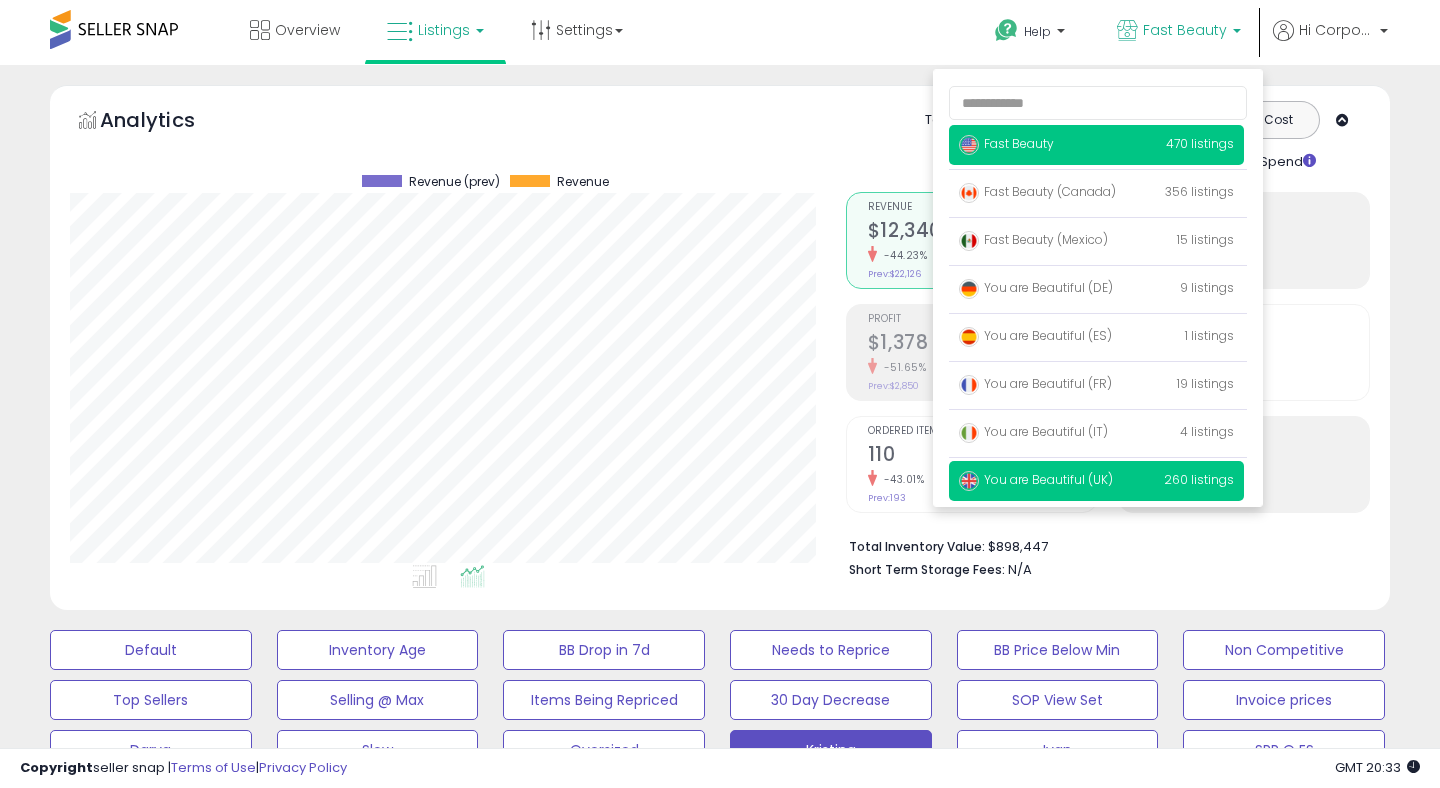 click on "You are Beautiful (UK)" at bounding box center (1036, 479) 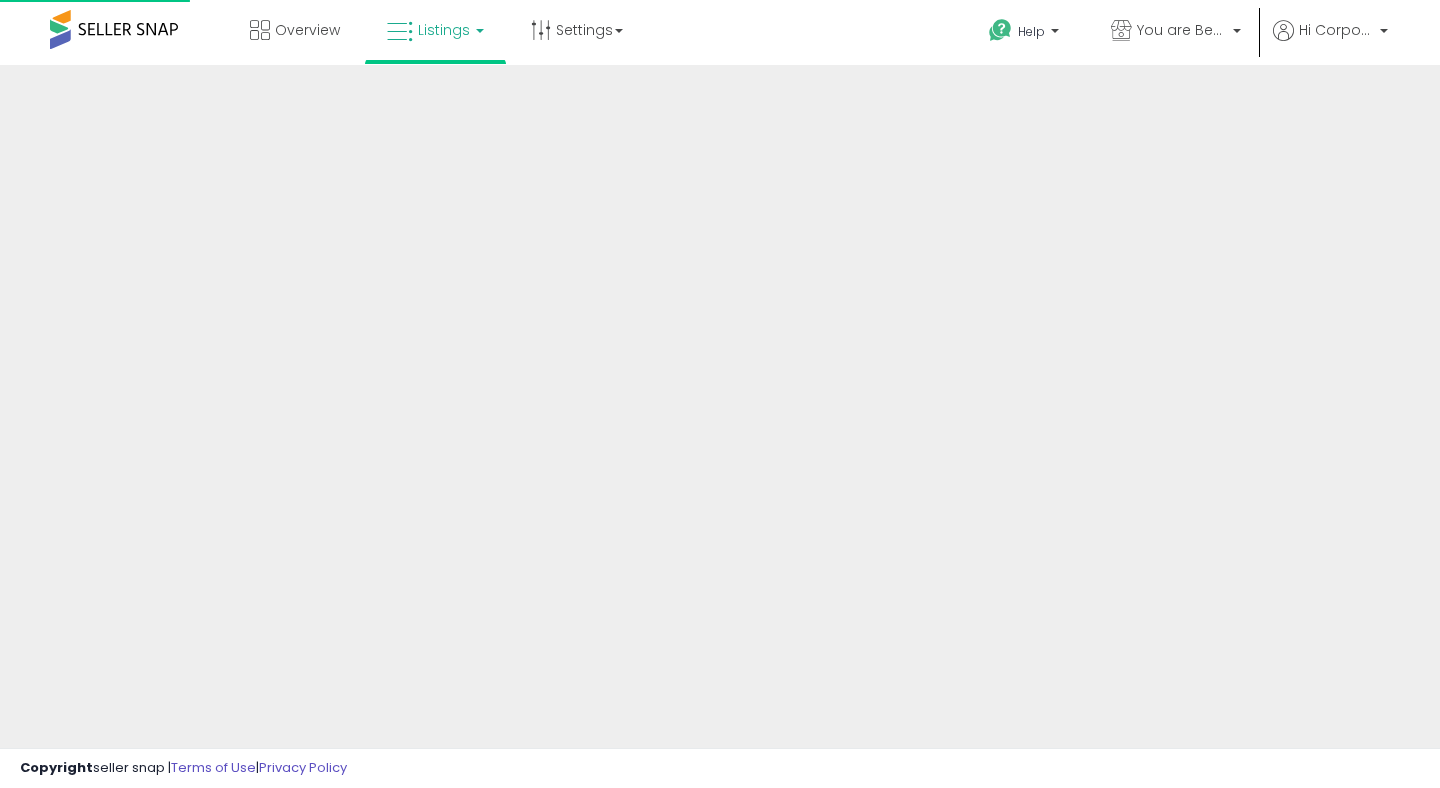 scroll, scrollTop: 0, scrollLeft: 0, axis: both 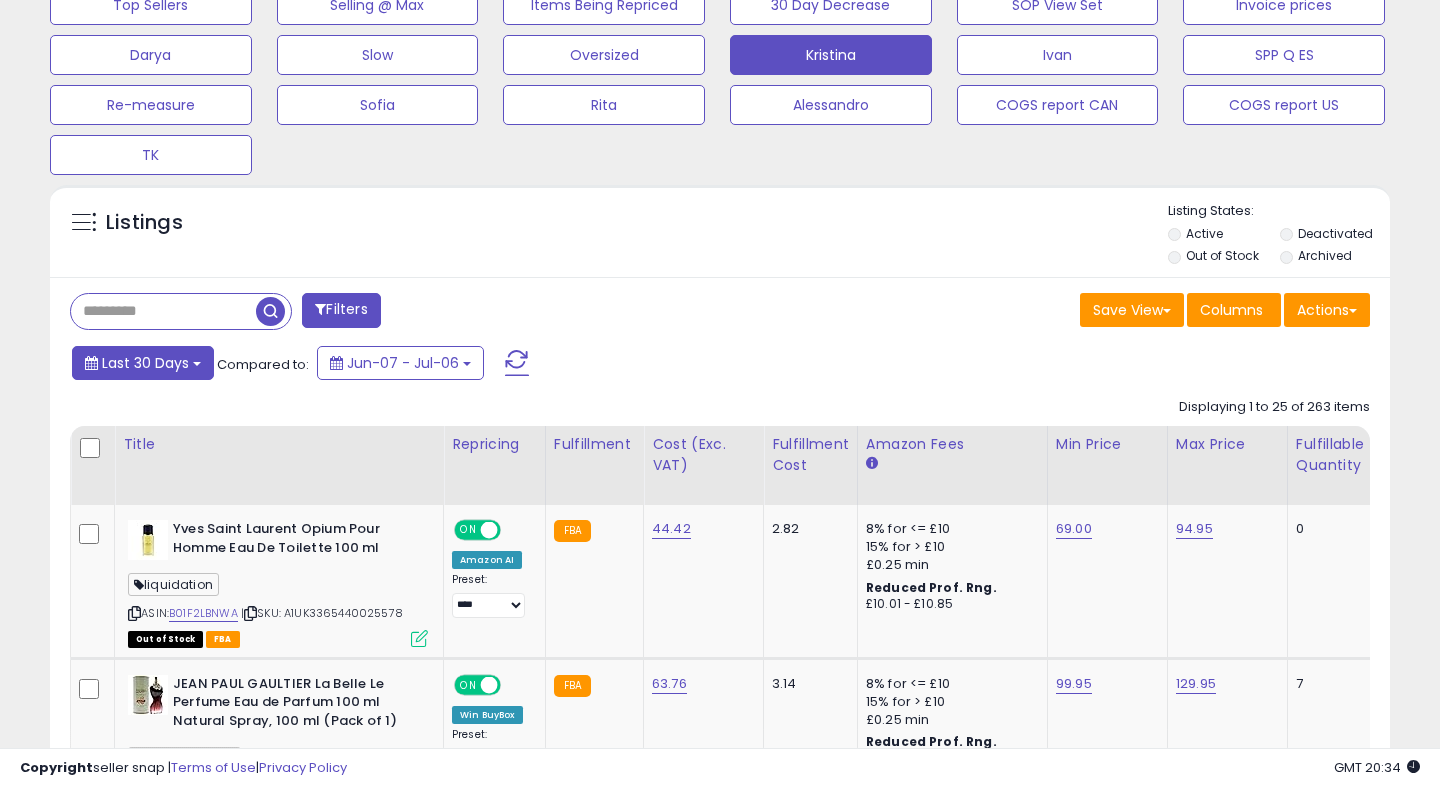 click on "Last 30 Days" at bounding box center [143, 363] 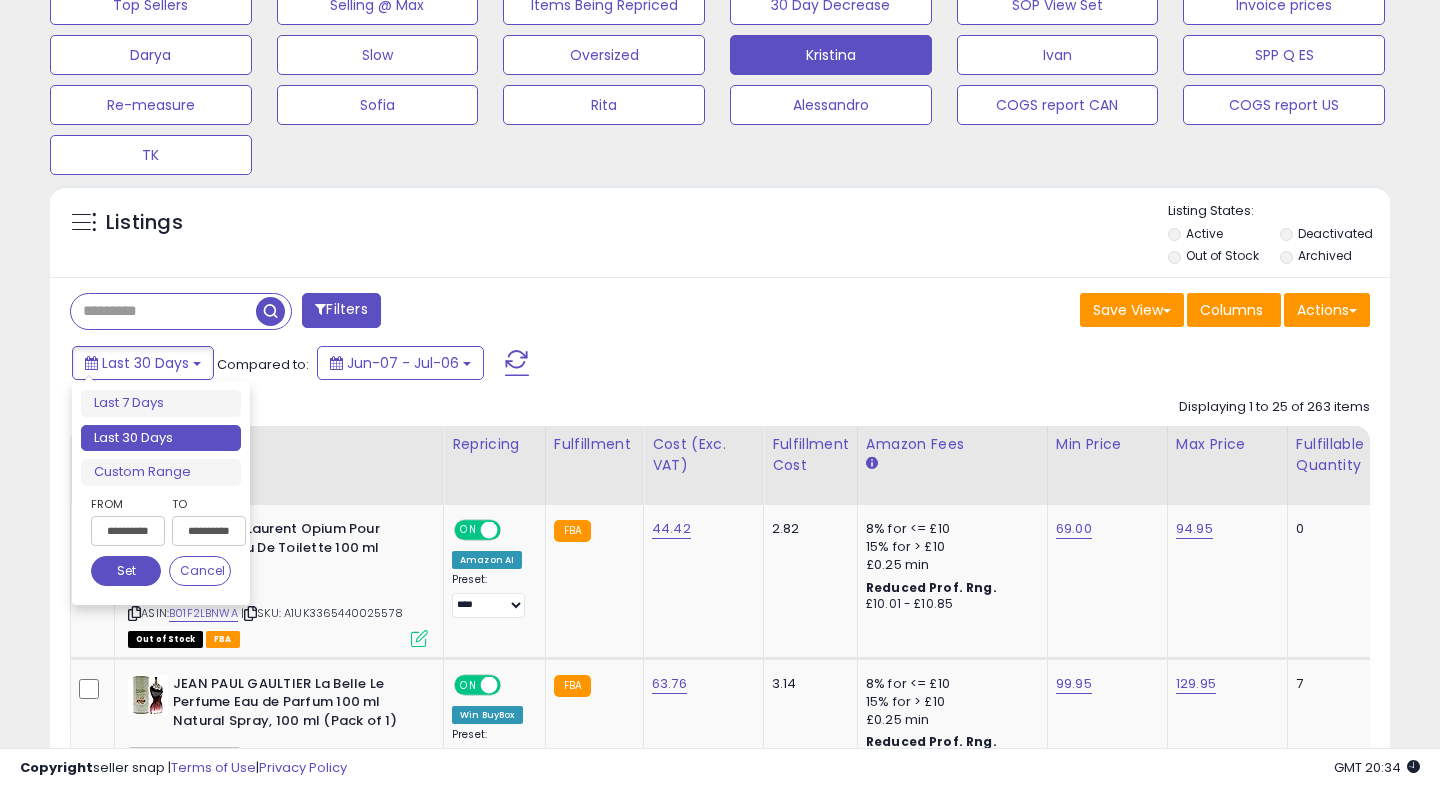 click on "**********" at bounding box center [128, 531] 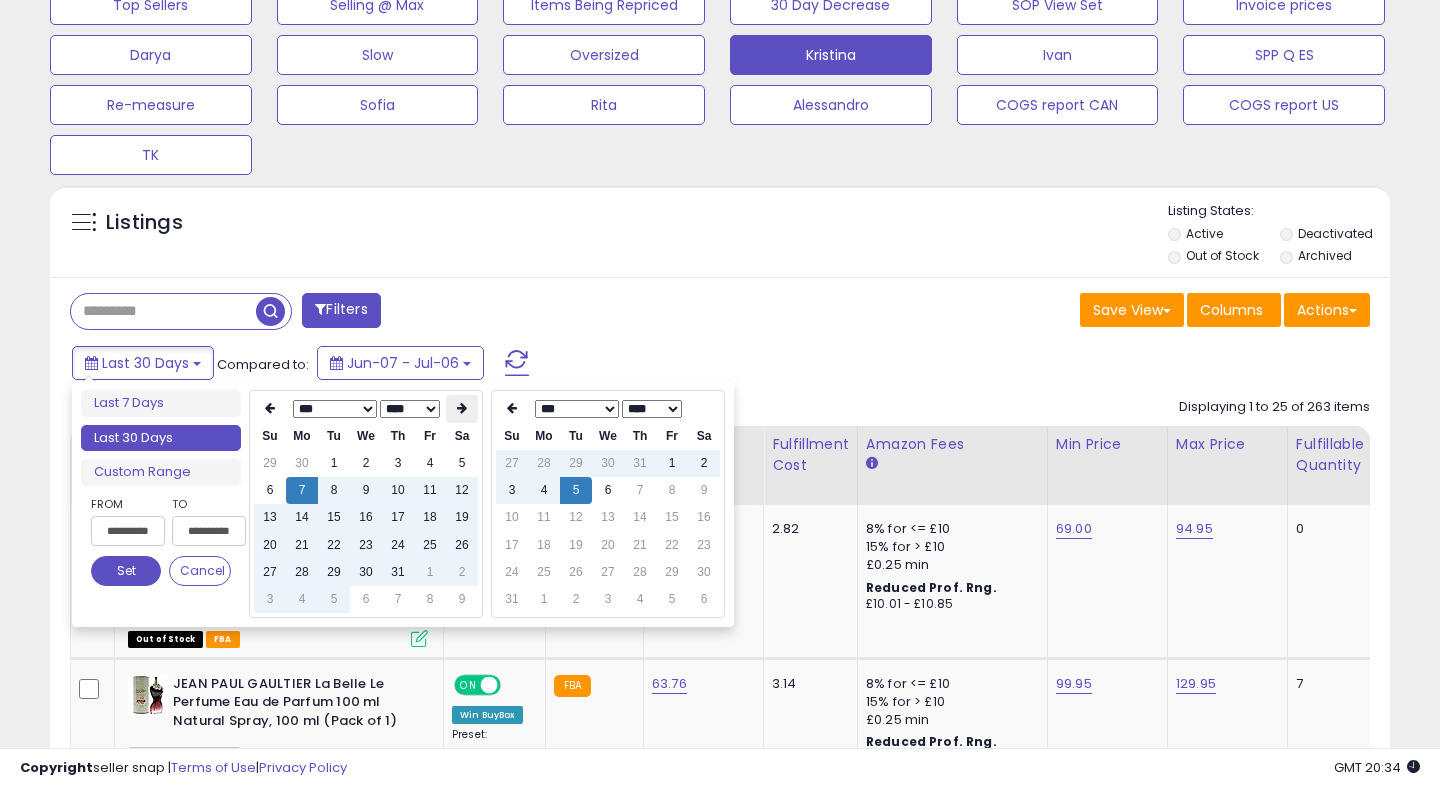click at bounding box center (462, 409) 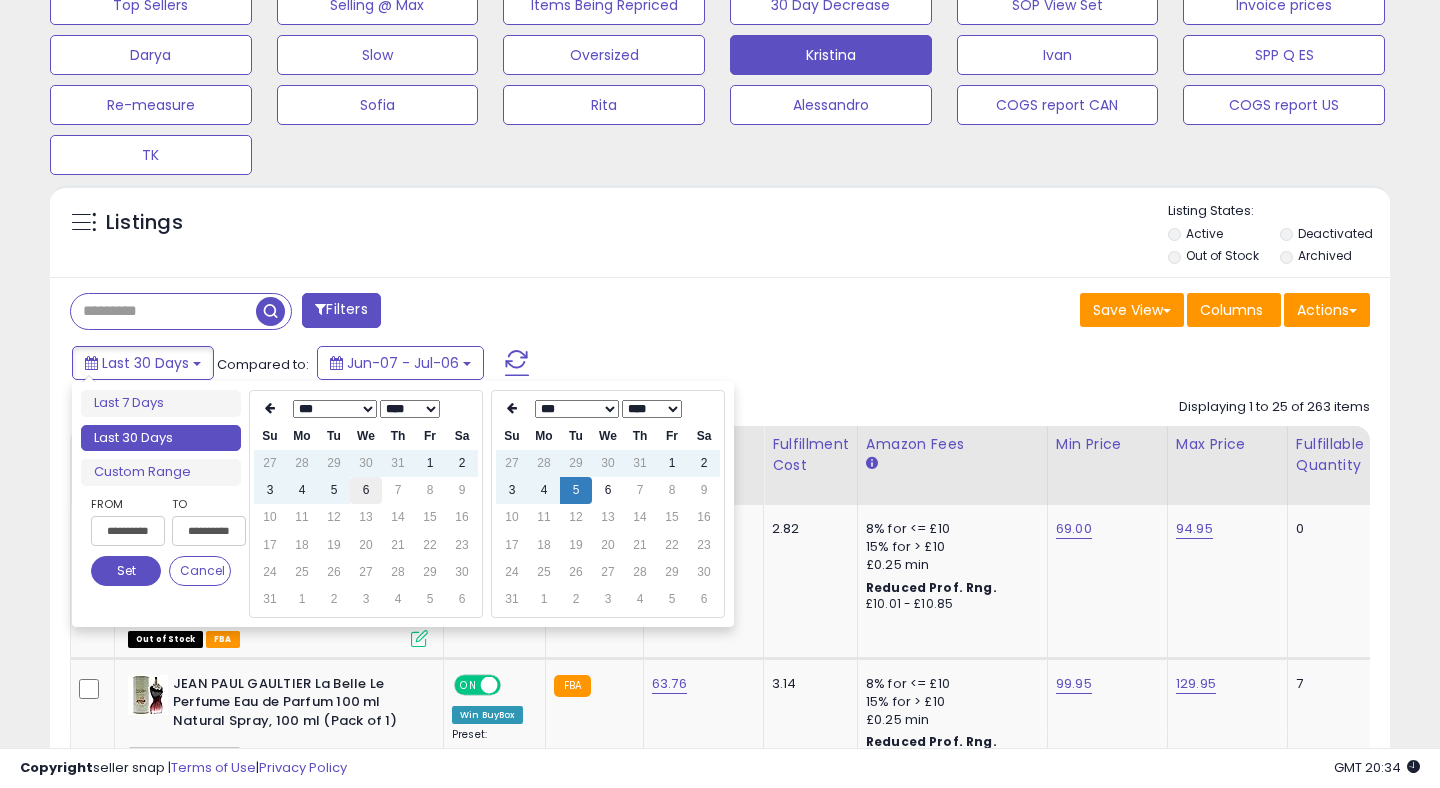 type on "**********" 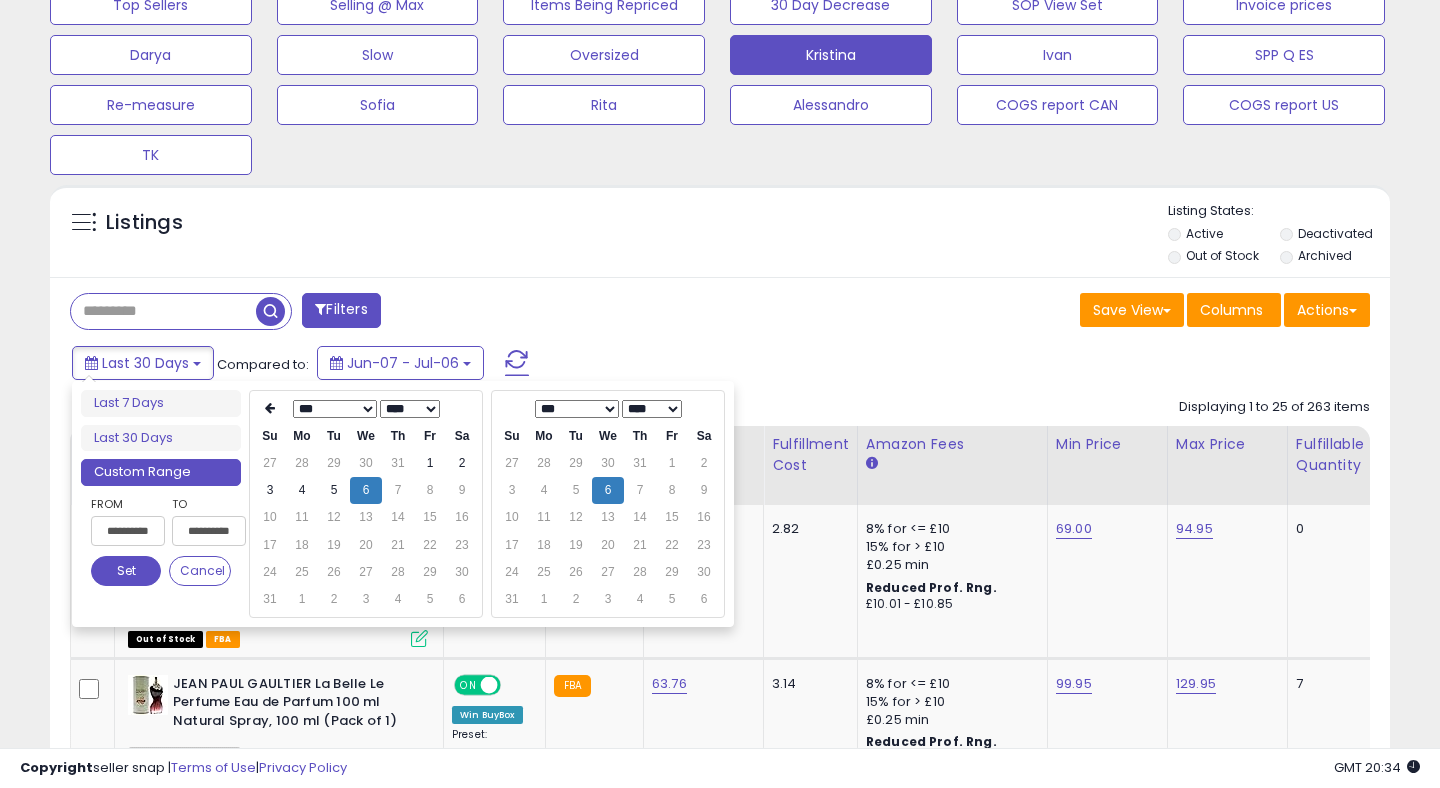 type on "**********" 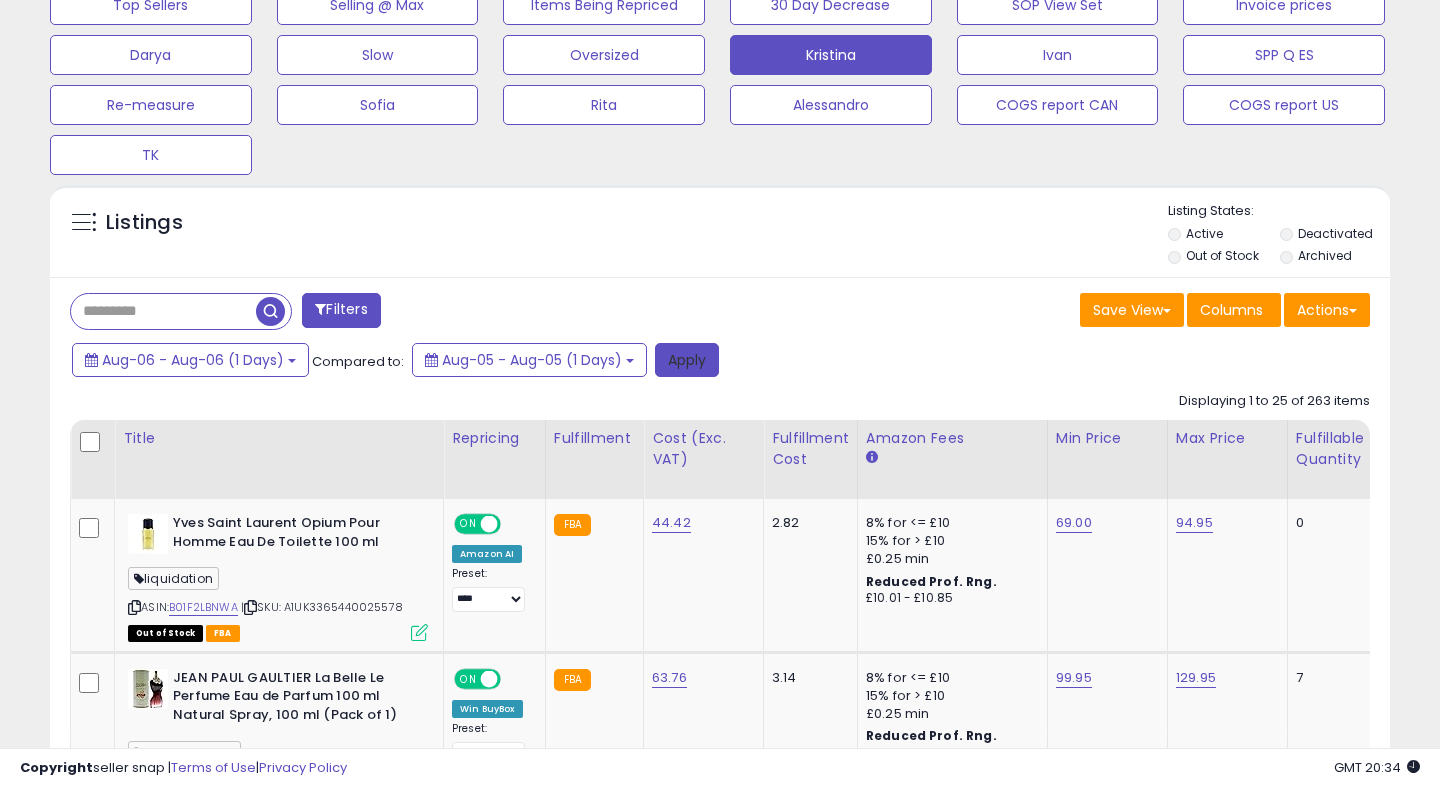 click on "Apply" at bounding box center (687, 360) 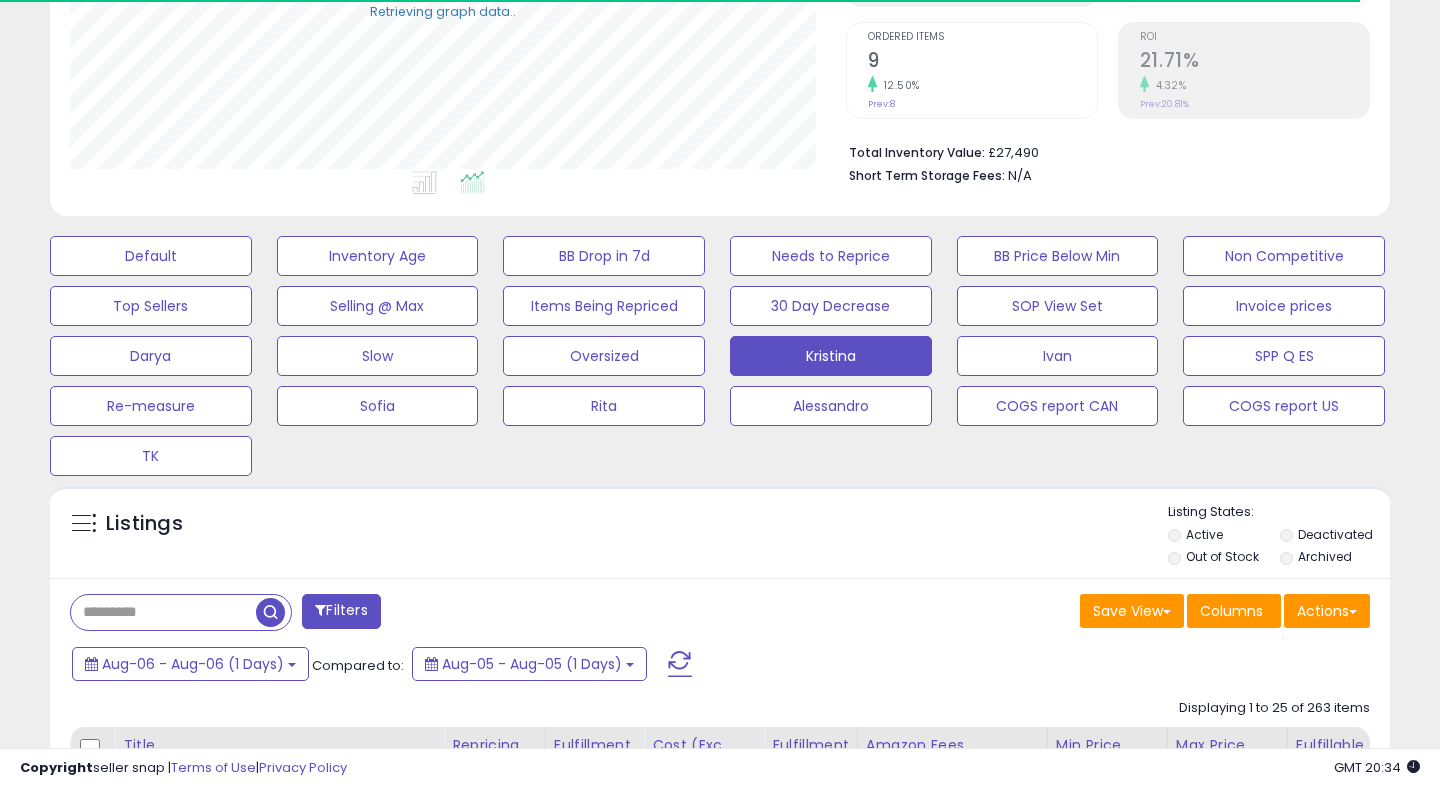scroll, scrollTop: 0, scrollLeft: 0, axis: both 